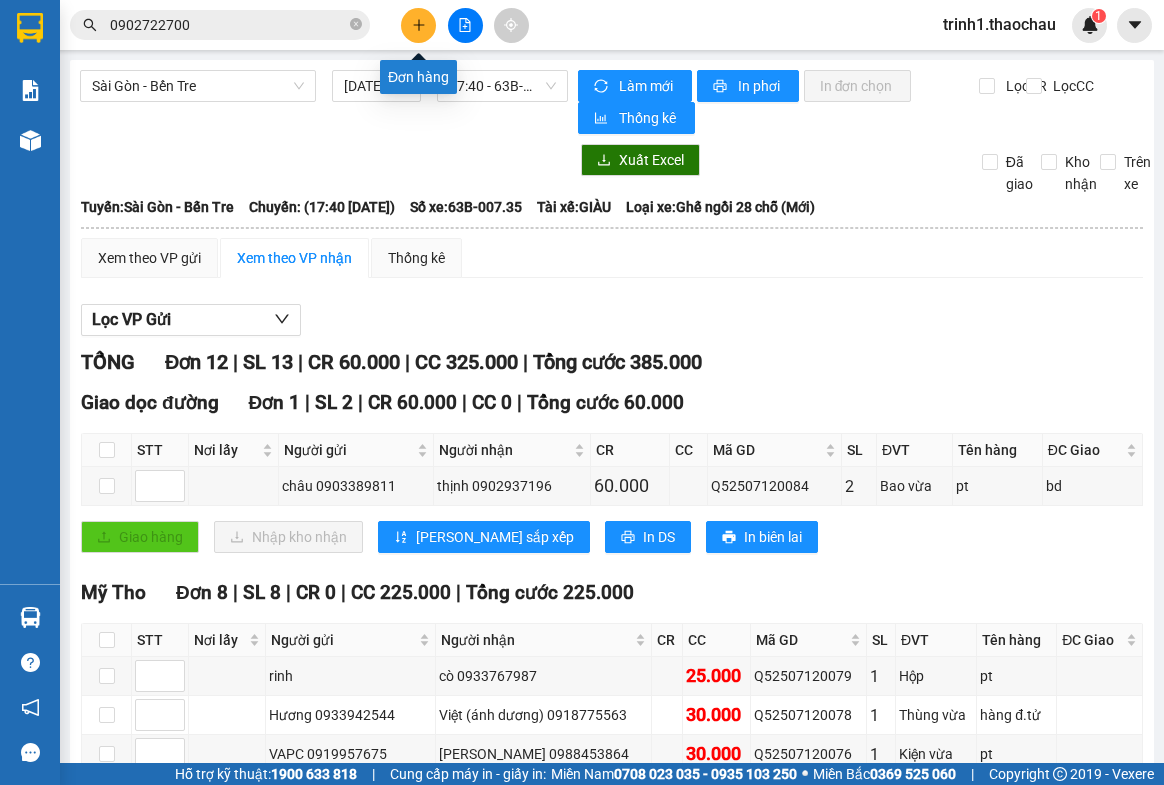 scroll, scrollTop: 0, scrollLeft: 0, axis: both 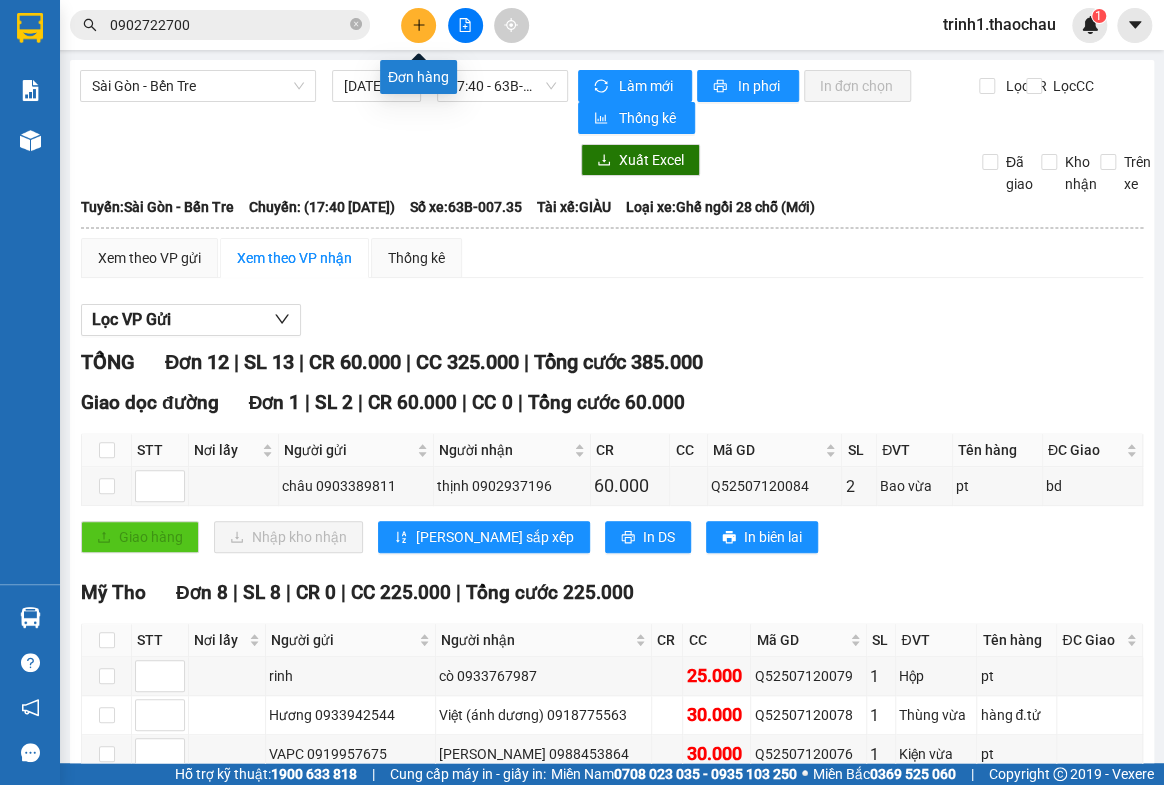 click at bounding box center (418, 25) 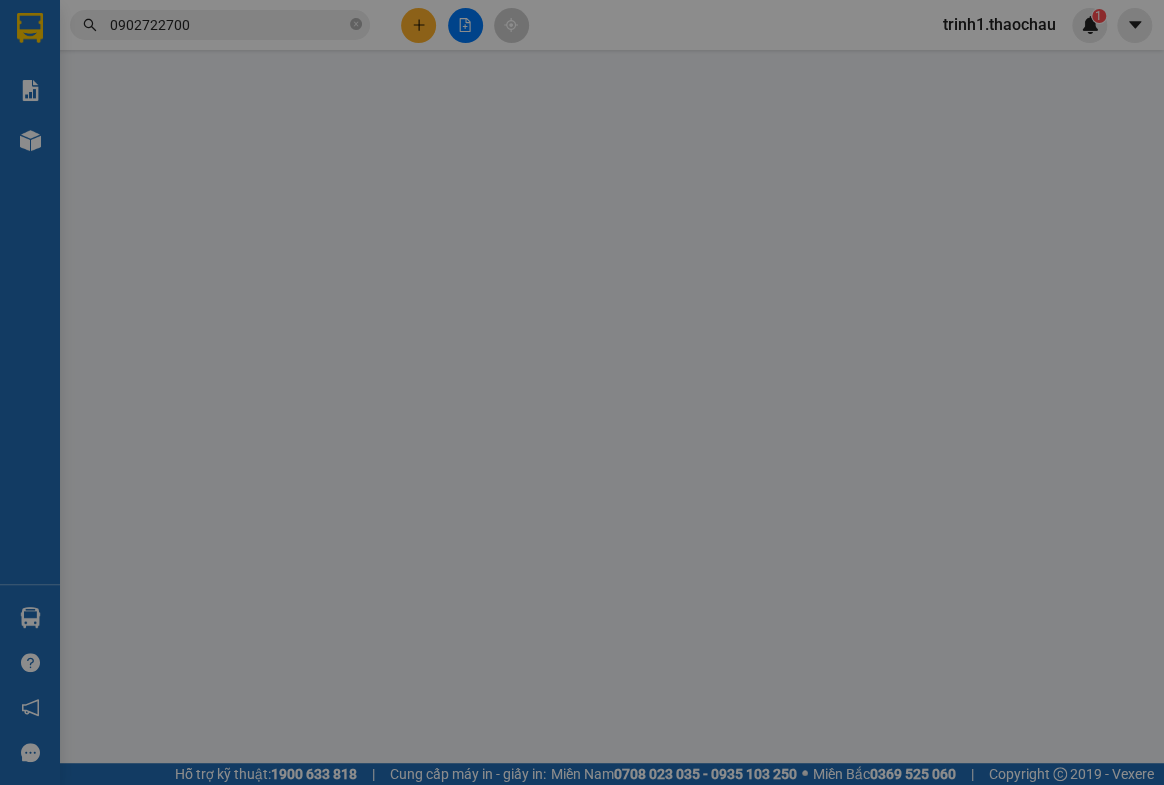scroll, scrollTop: 0, scrollLeft: 0, axis: both 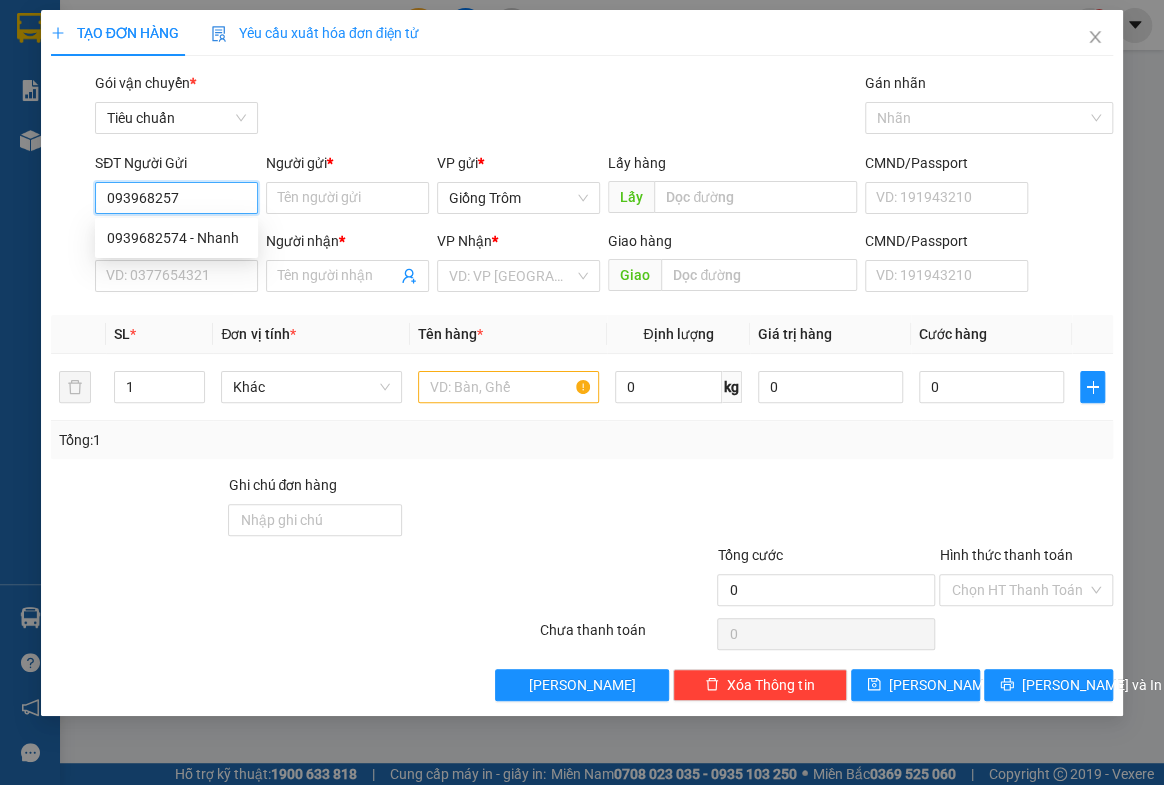 type on "0939682574" 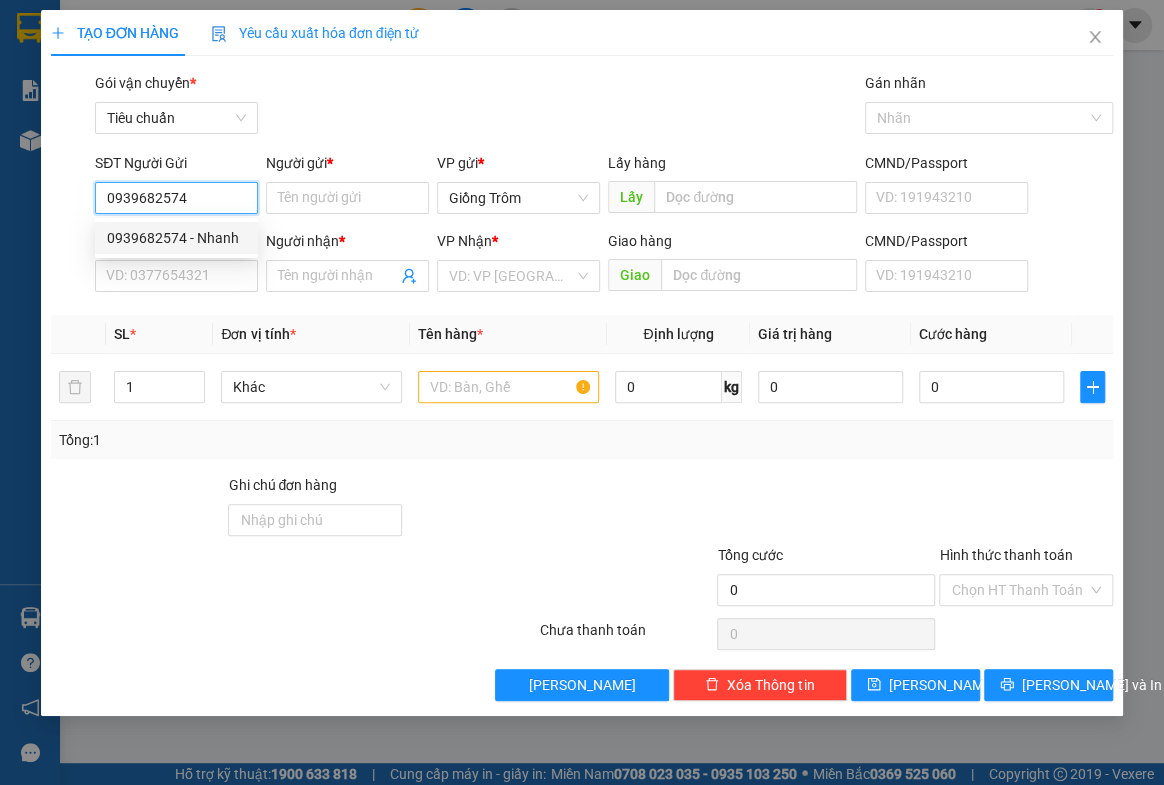 click on "0939682574 - Nhanh" at bounding box center (176, 238) 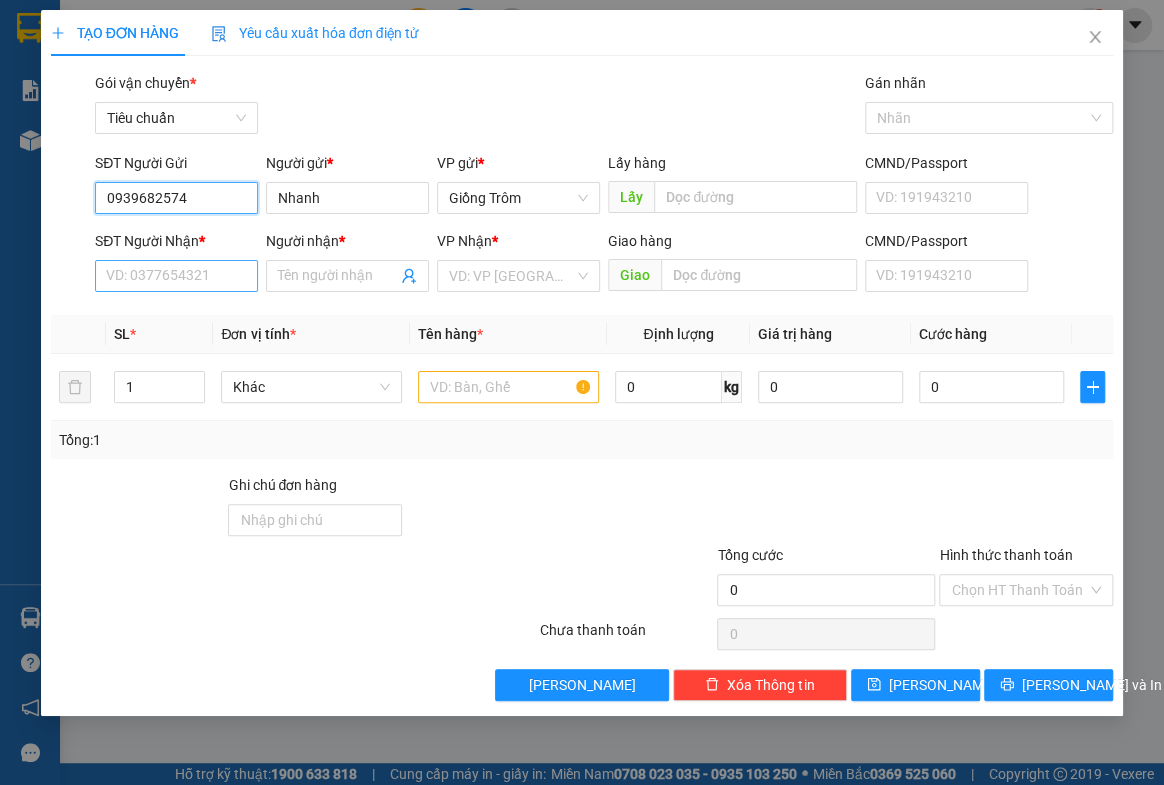 type on "0939682574" 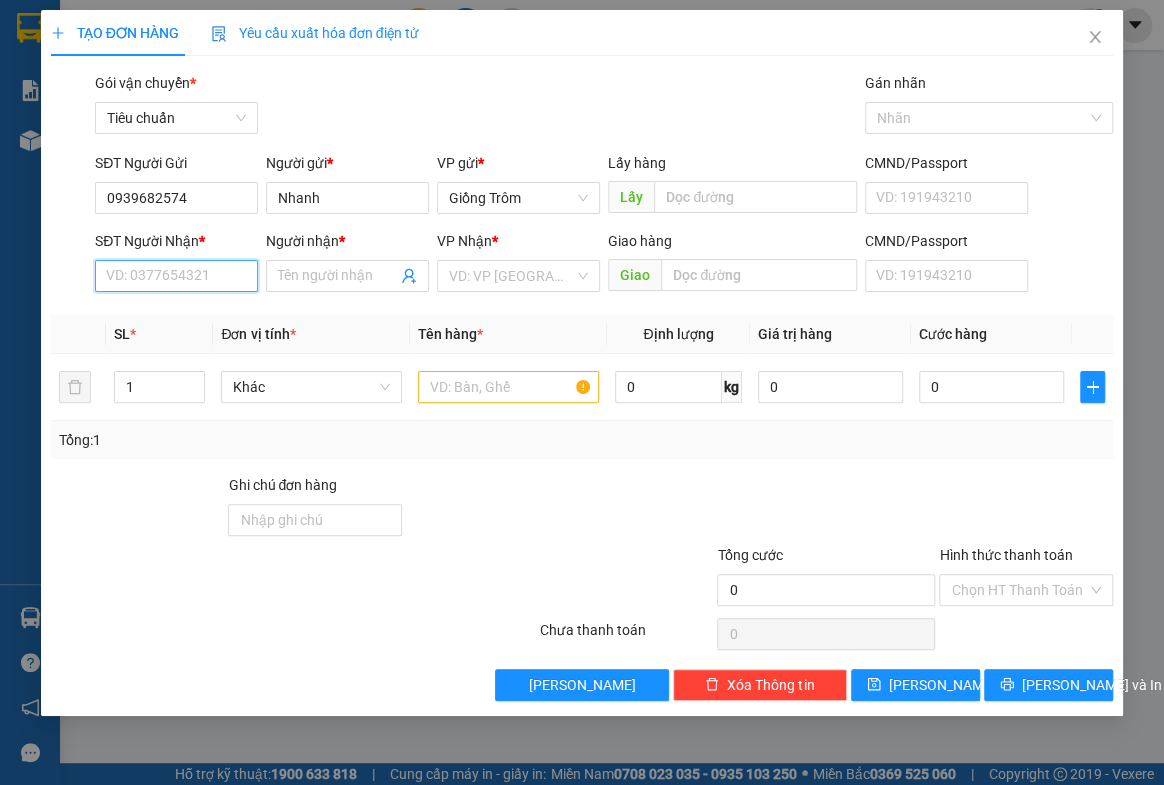 click on "SĐT Người Nhận  *" at bounding box center [176, 276] 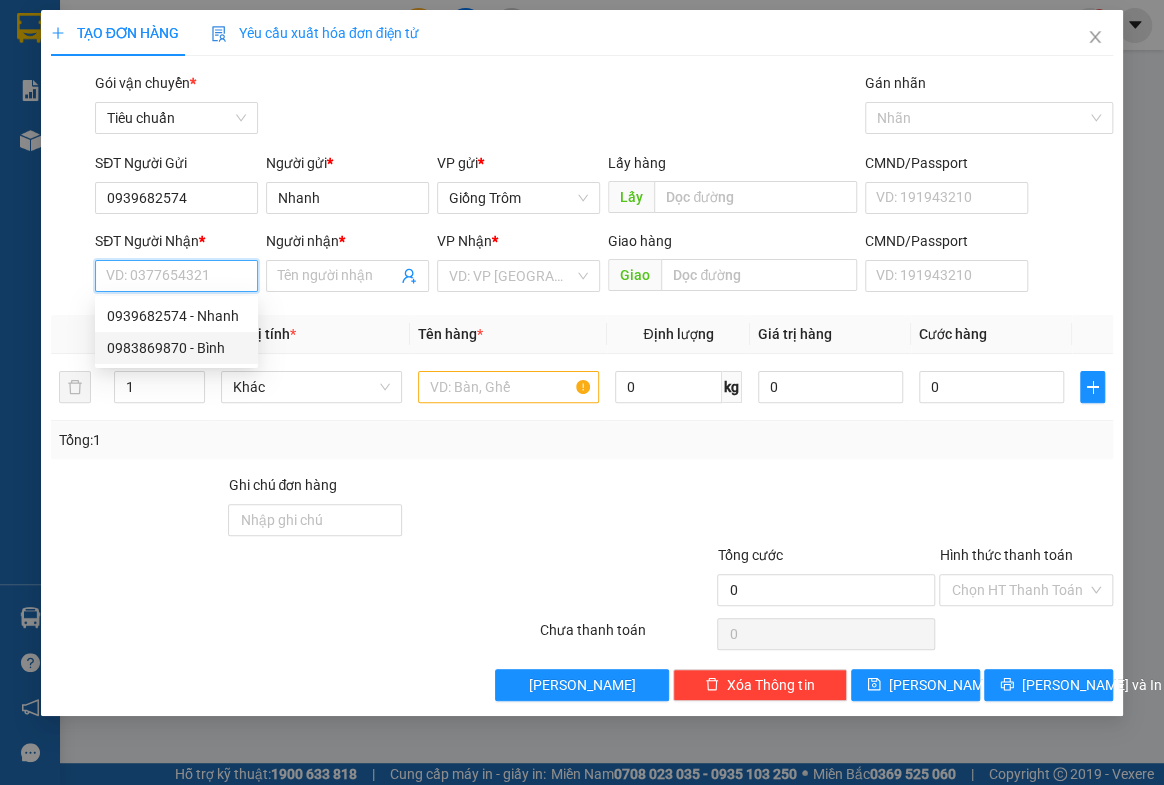 click on "0983869870 - Bình" at bounding box center [176, 348] 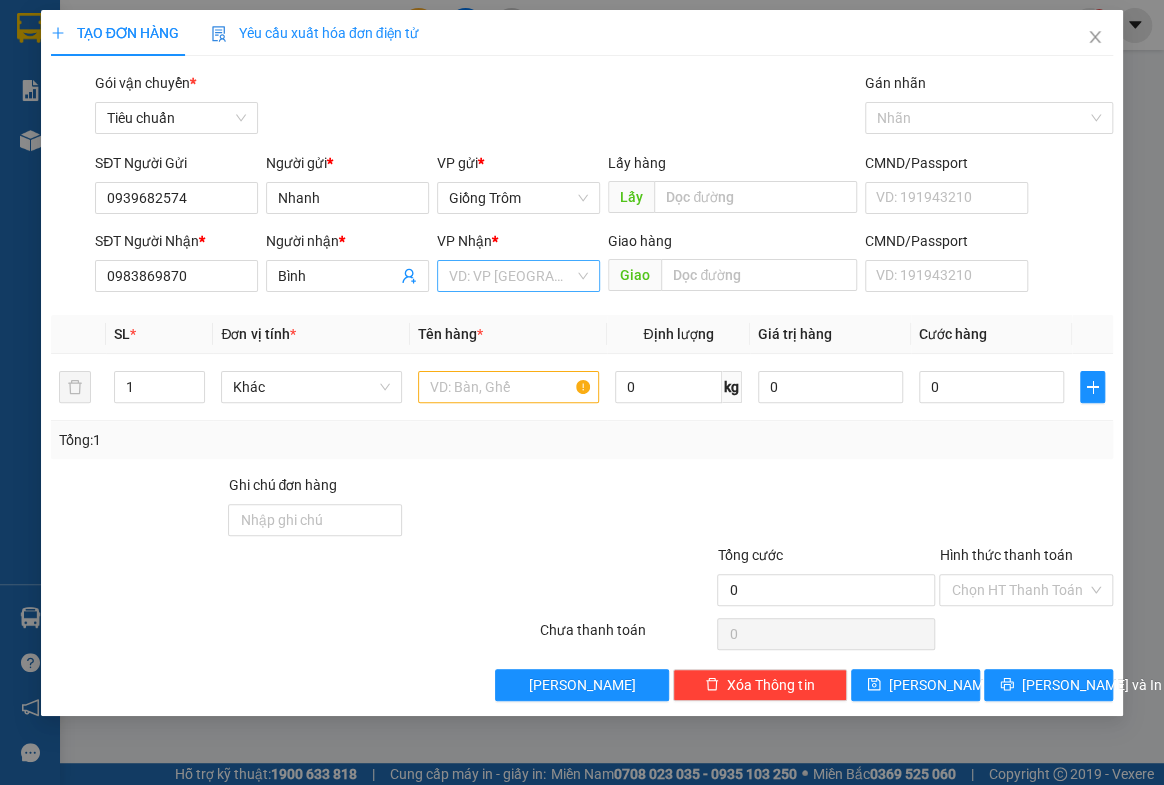 click at bounding box center [511, 276] 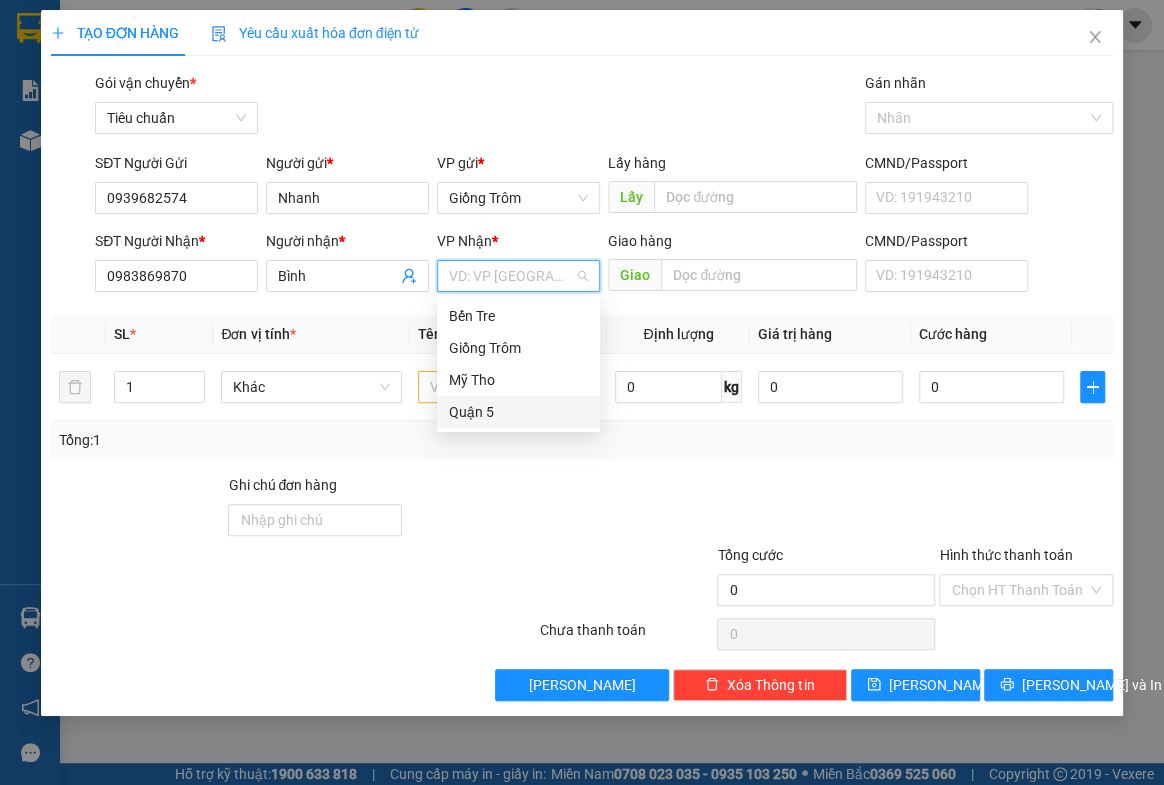 click on "Quận 5" at bounding box center [518, 412] 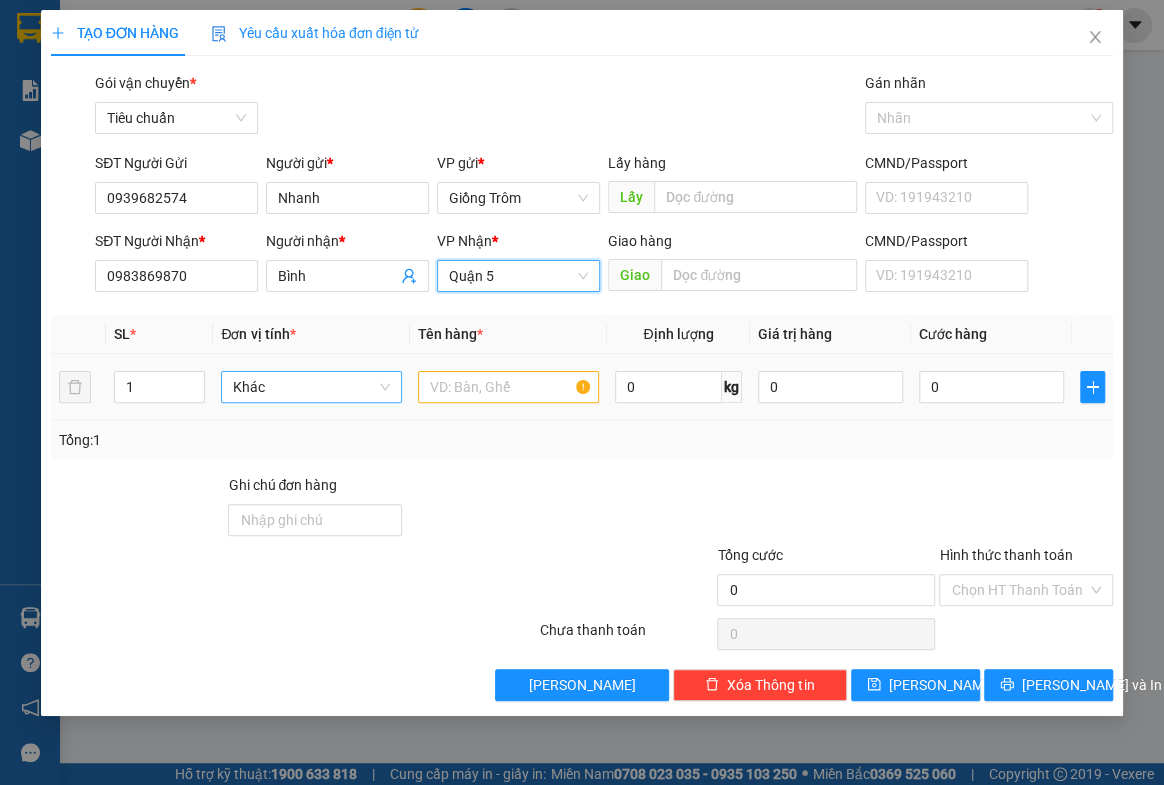 click on "Khác" at bounding box center [311, 387] 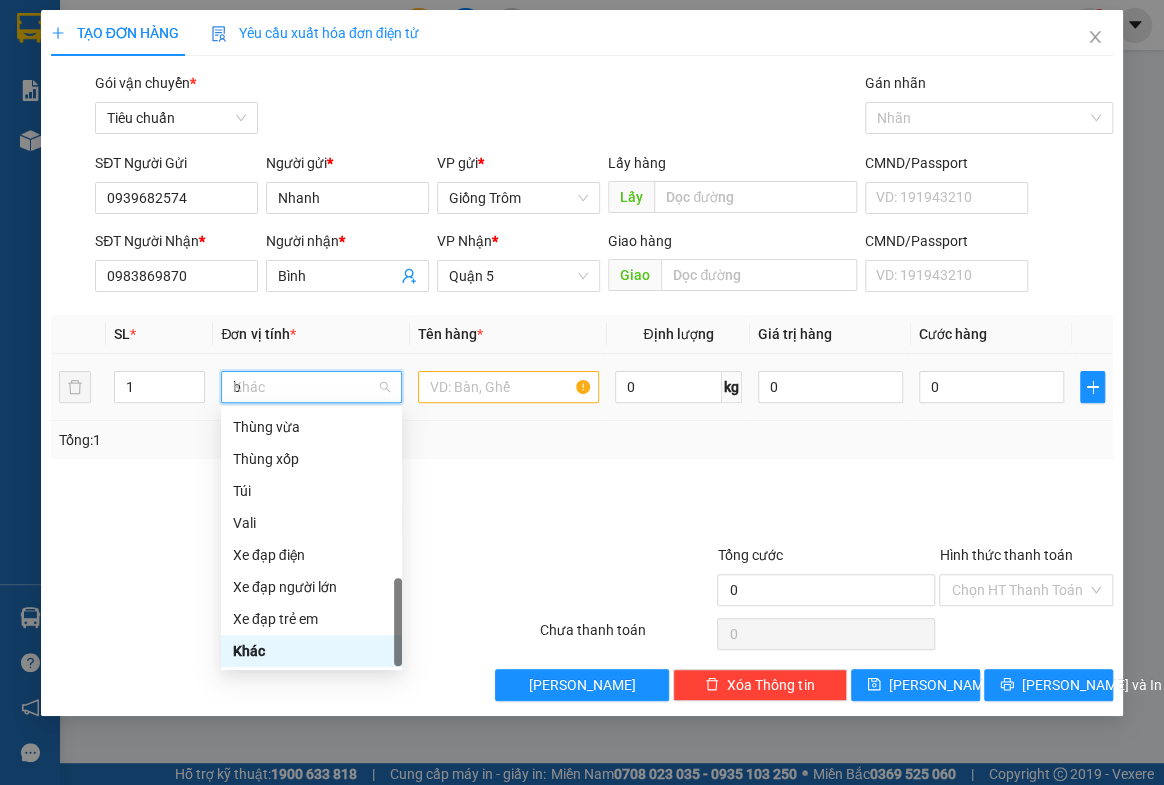 scroll, scrollTop: 0, scrollLeft: 0, axis: both 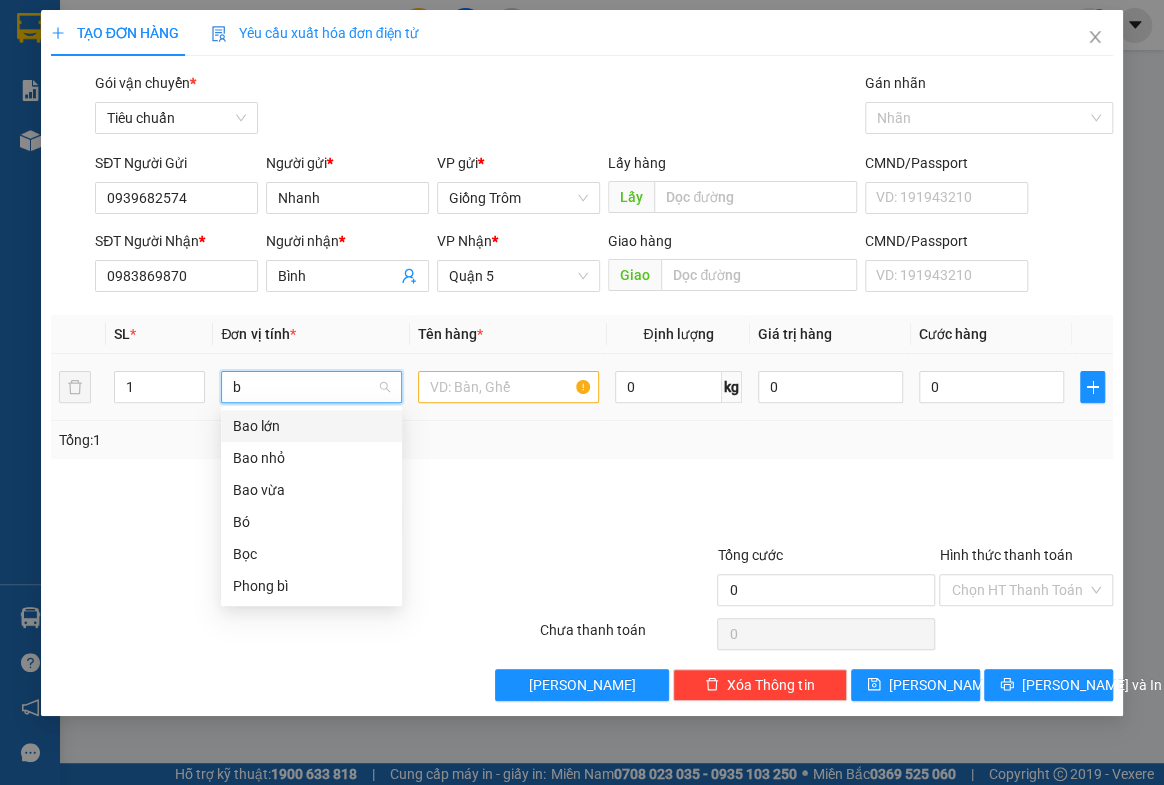 type on "ba" 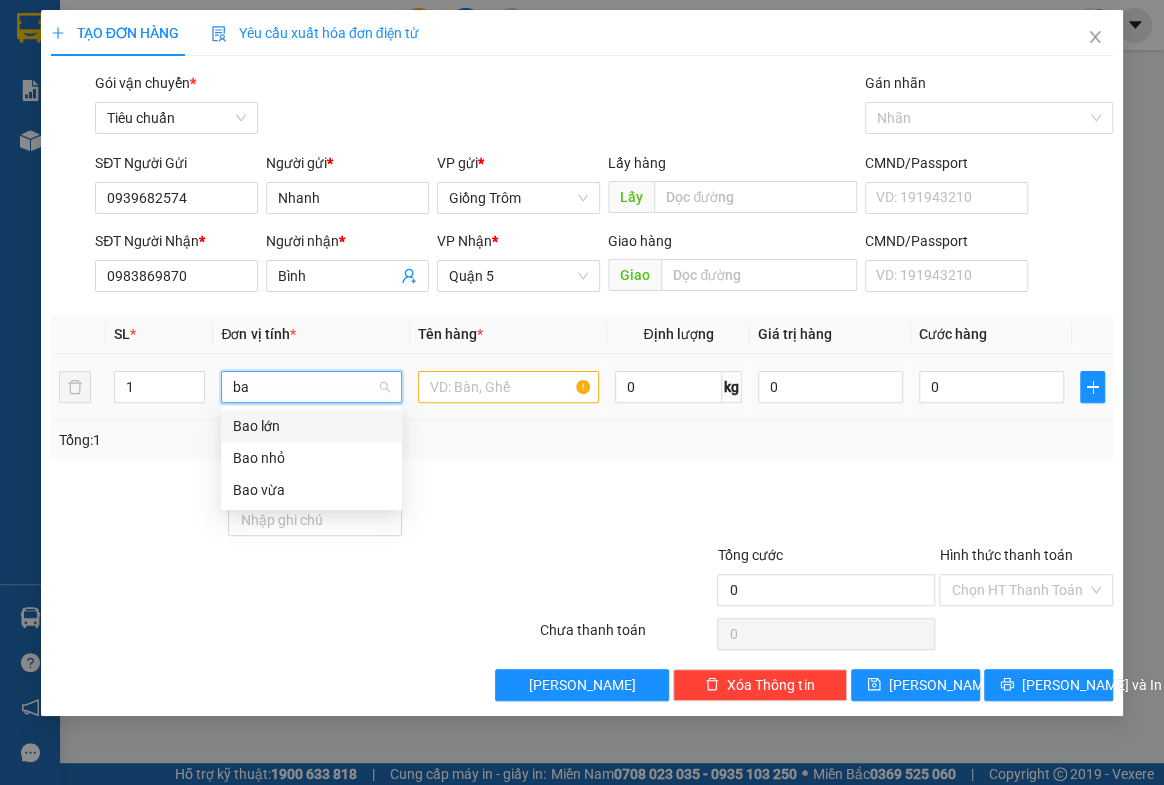 click on "Bao lớn" at bounding box center (311, 426) 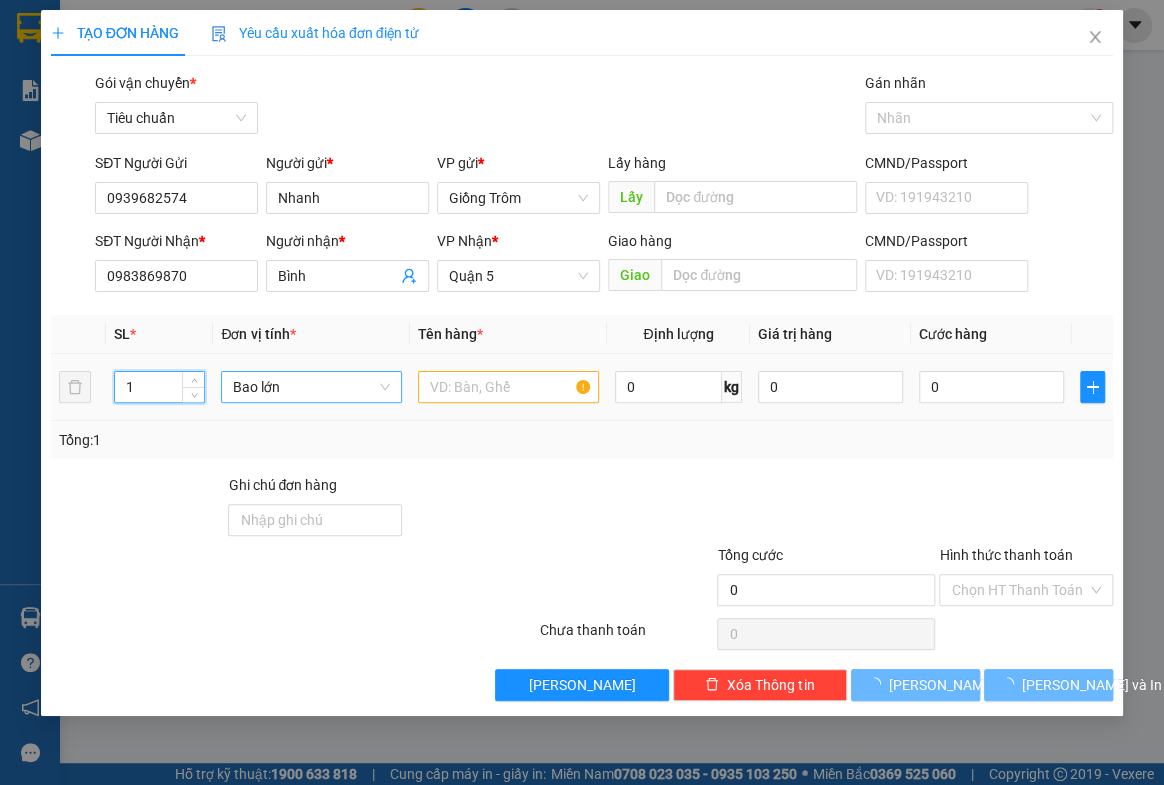 click on "1" at bounding box center (159, 387) 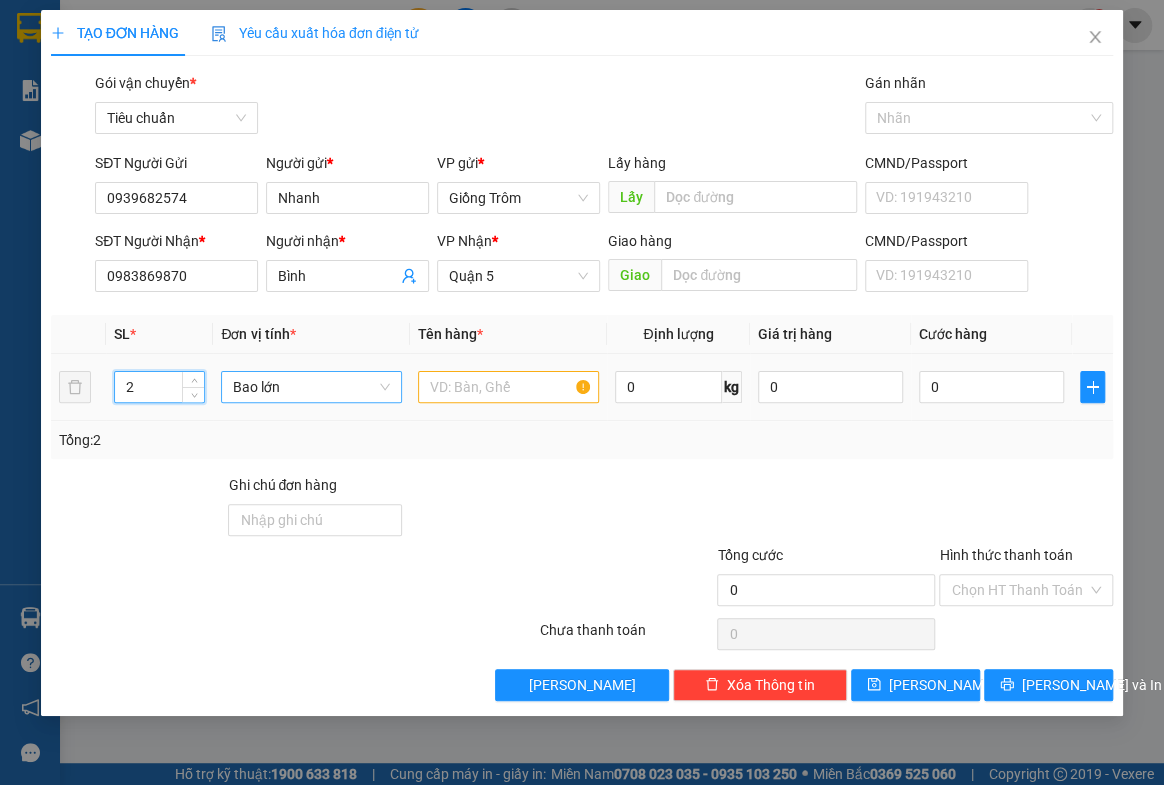 type on "2" 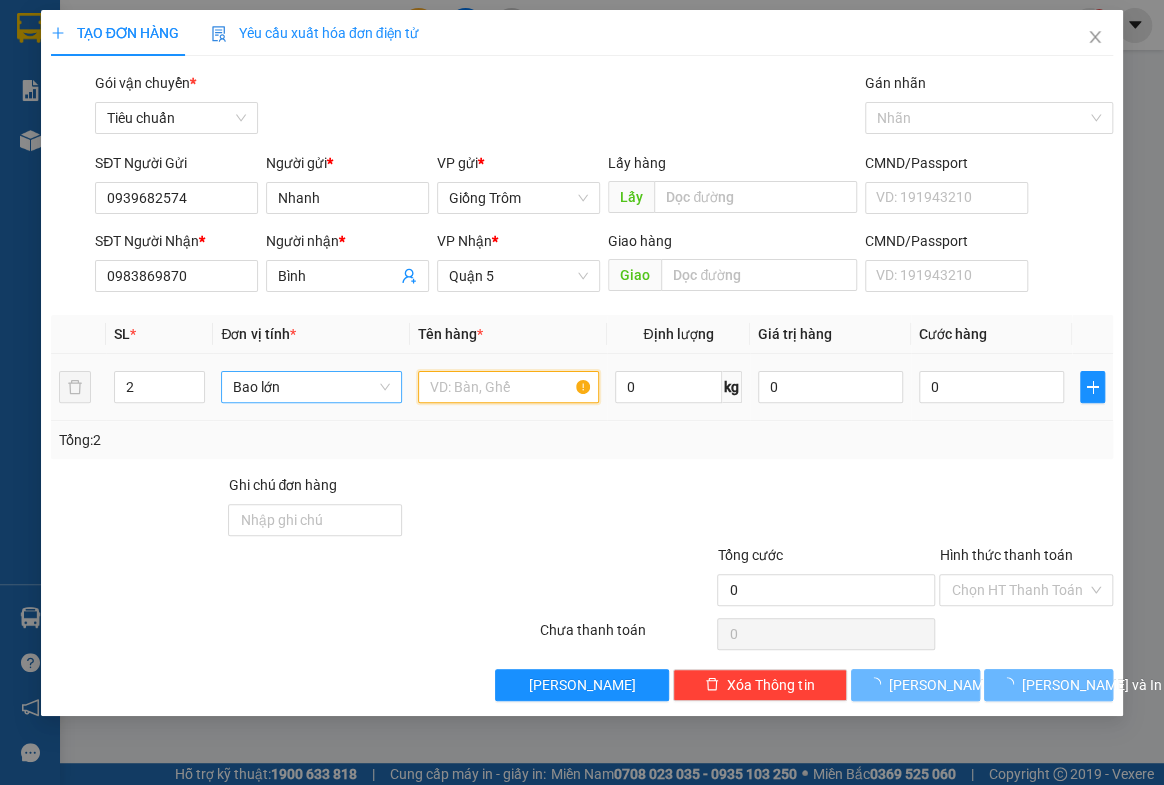 click at bounding box center (508, 387) 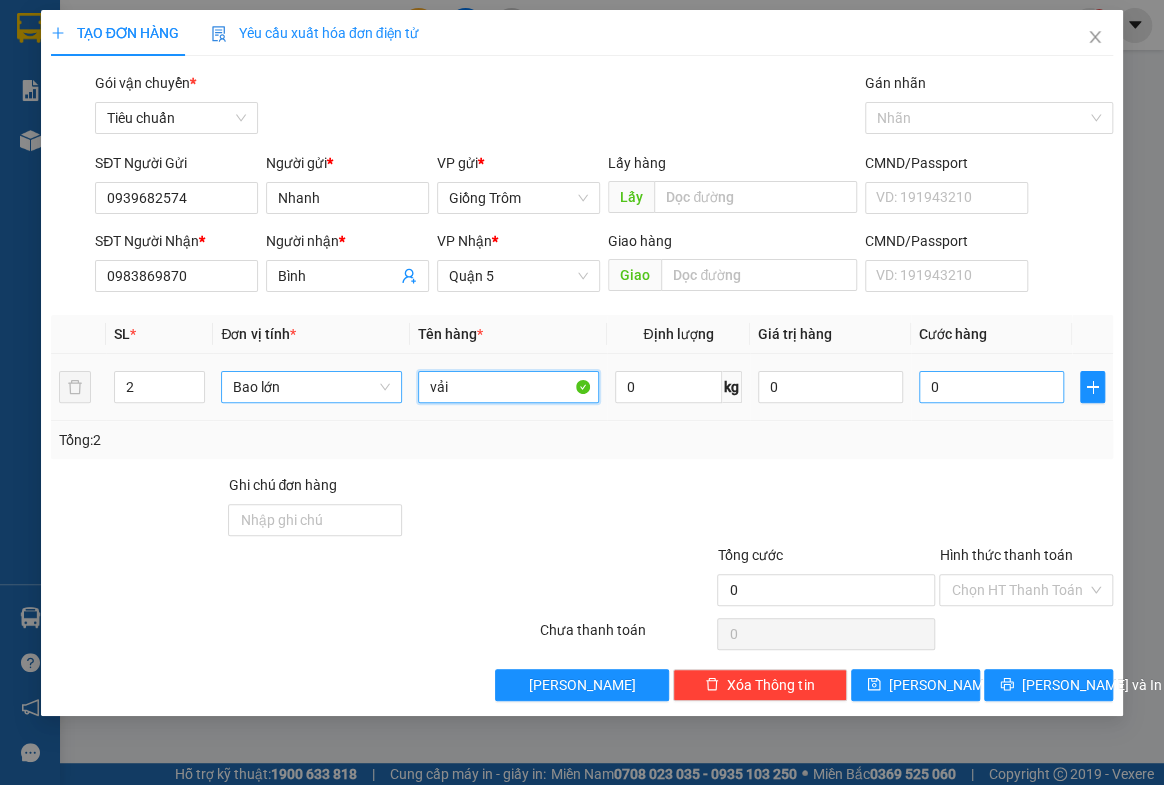 type on "vải" 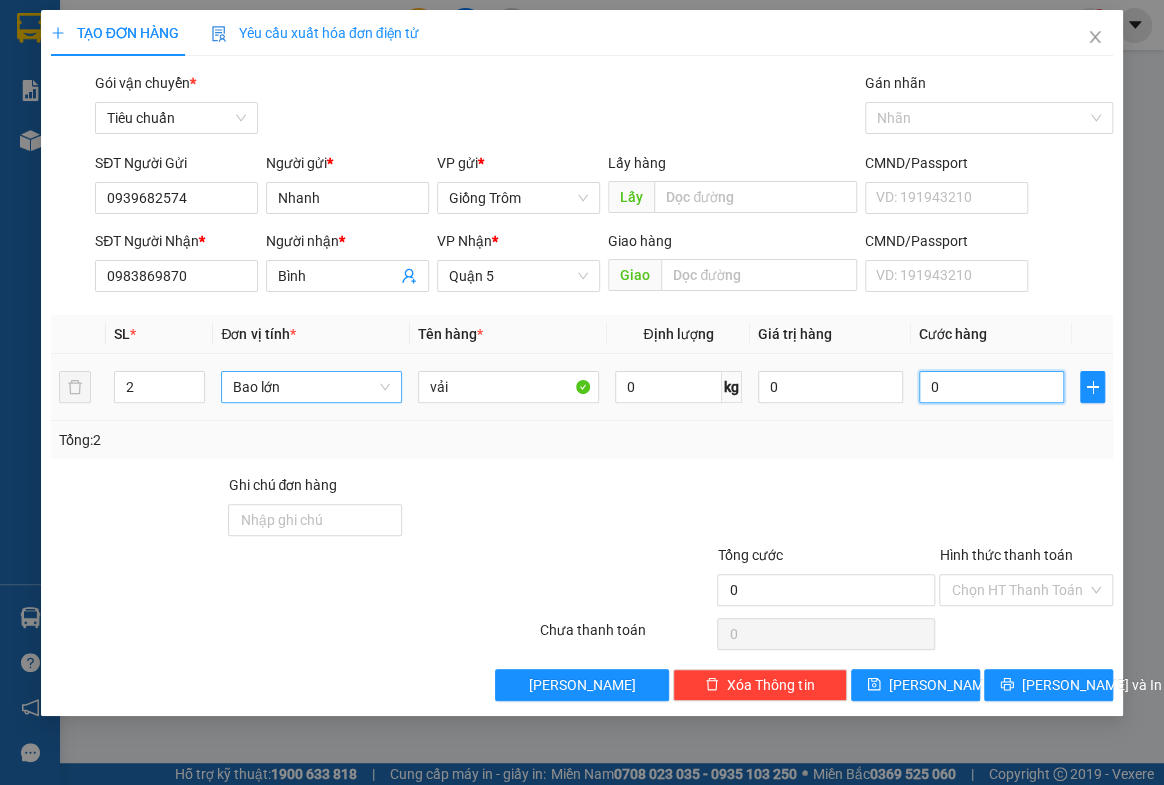 click on "0" at bounding box center [991, 387] 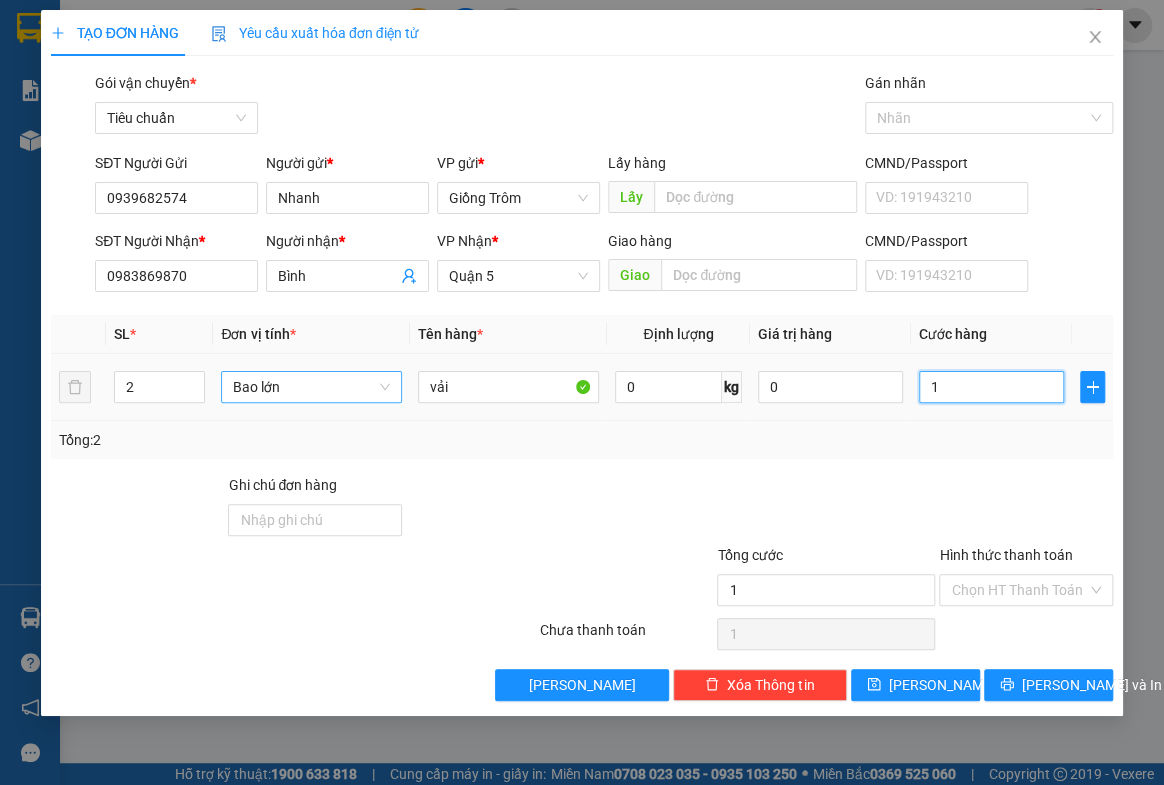 type on "10" 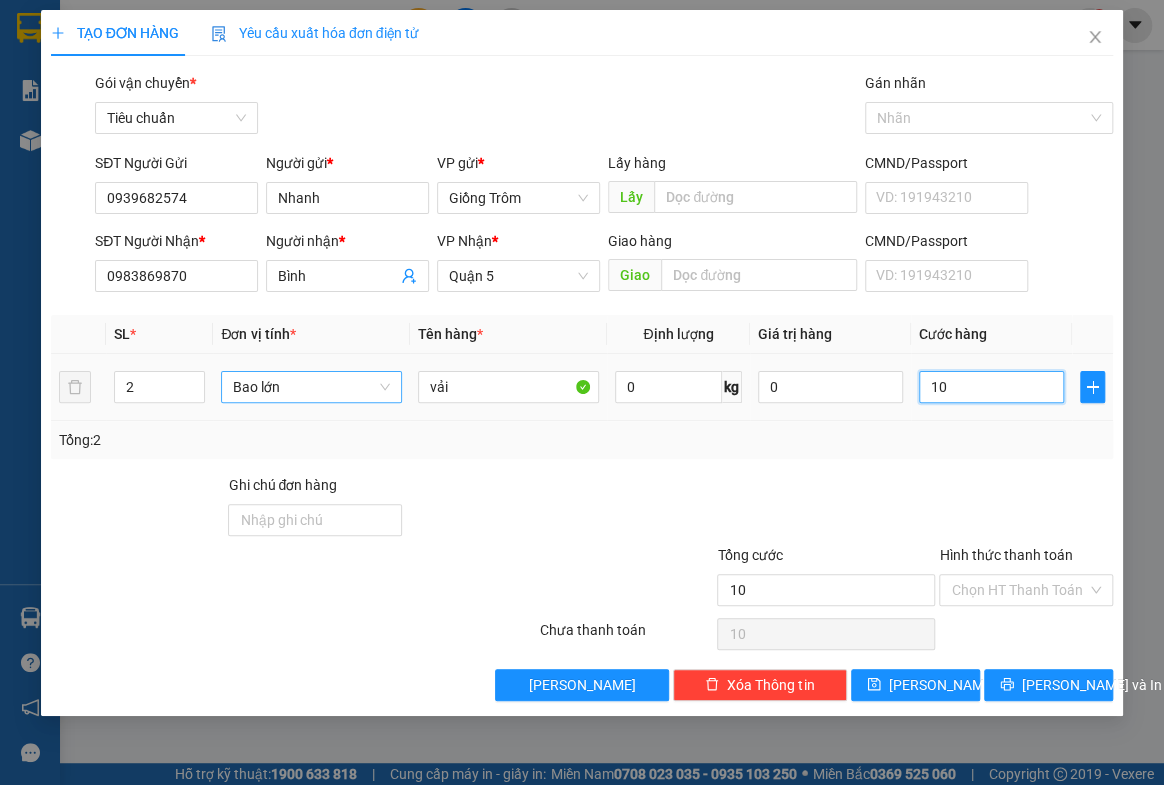 type on "100" 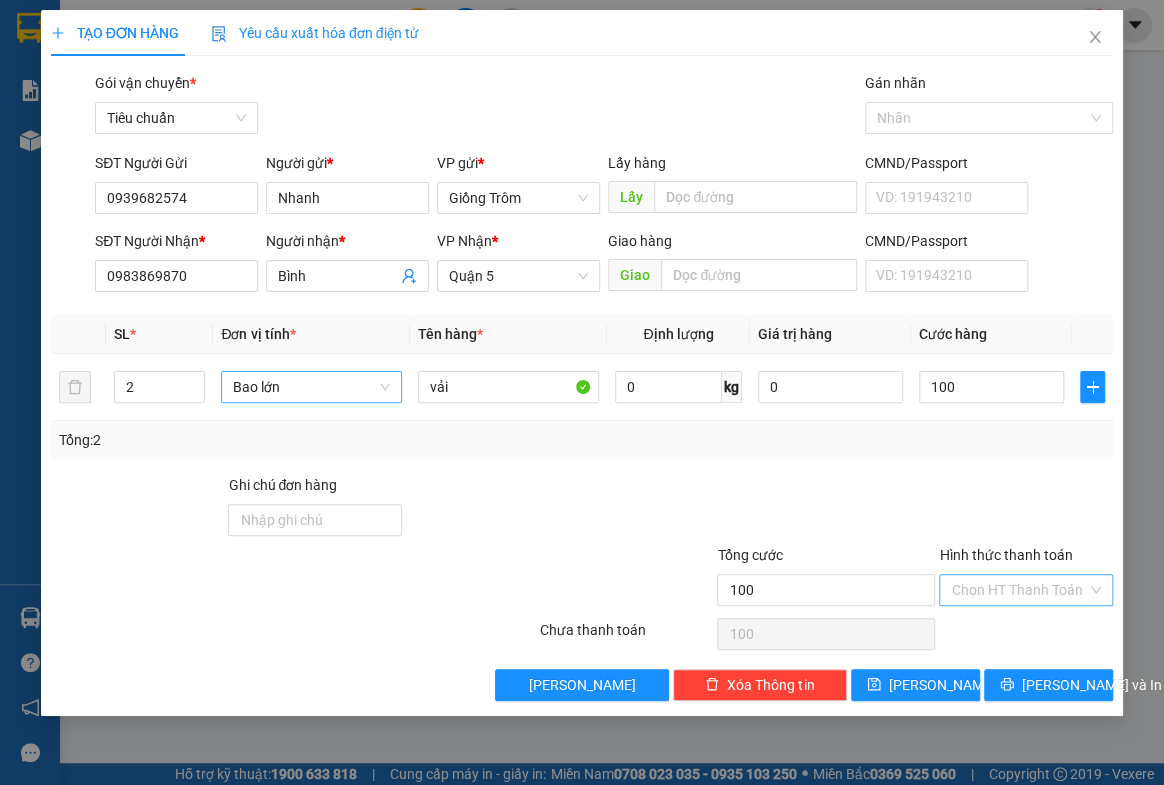 type on "100.000" 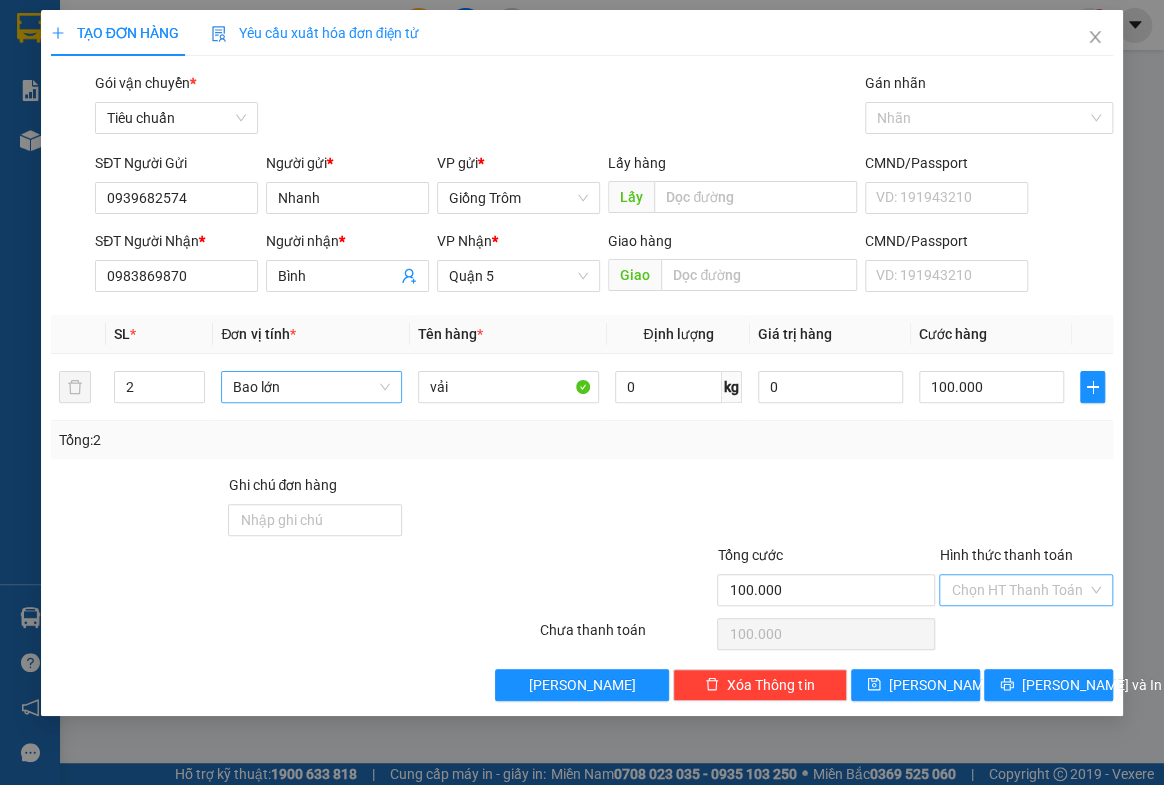 click on "Hình thức thanh toán" at bounding box center [1019, 590] 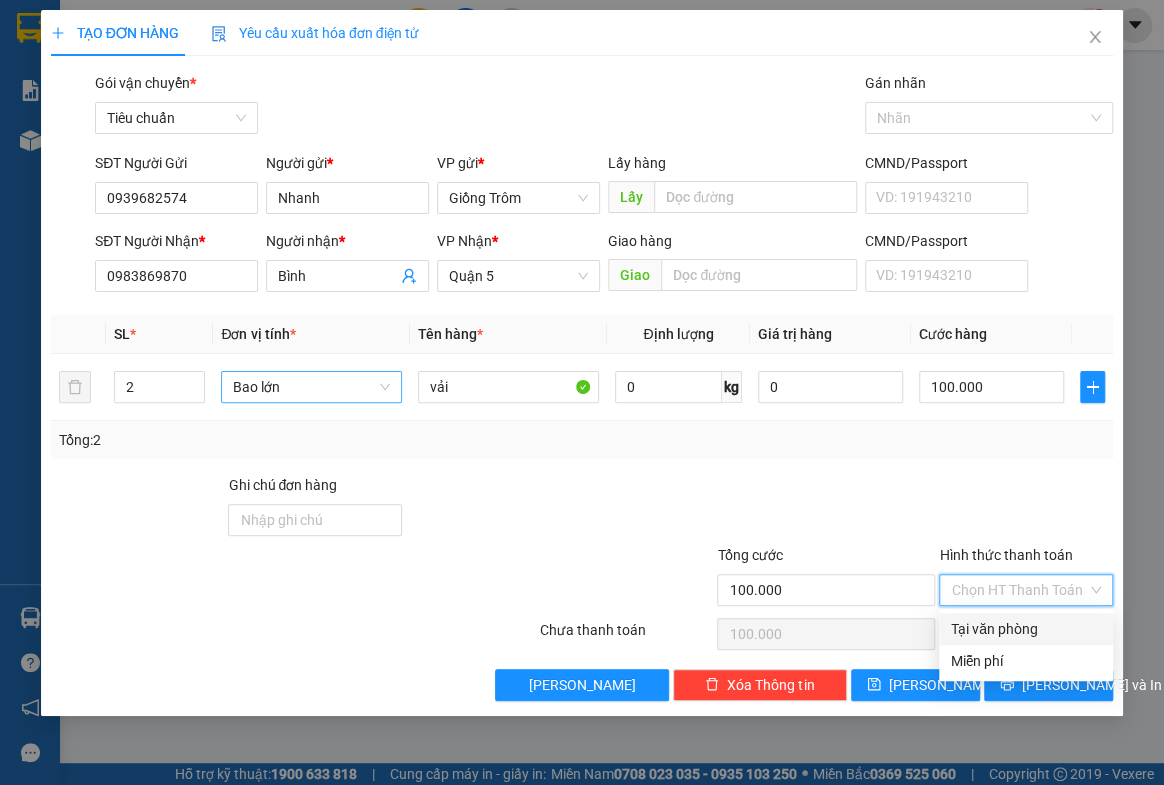 click on "Tại văn phòng" at bounding box center [1026, 629] 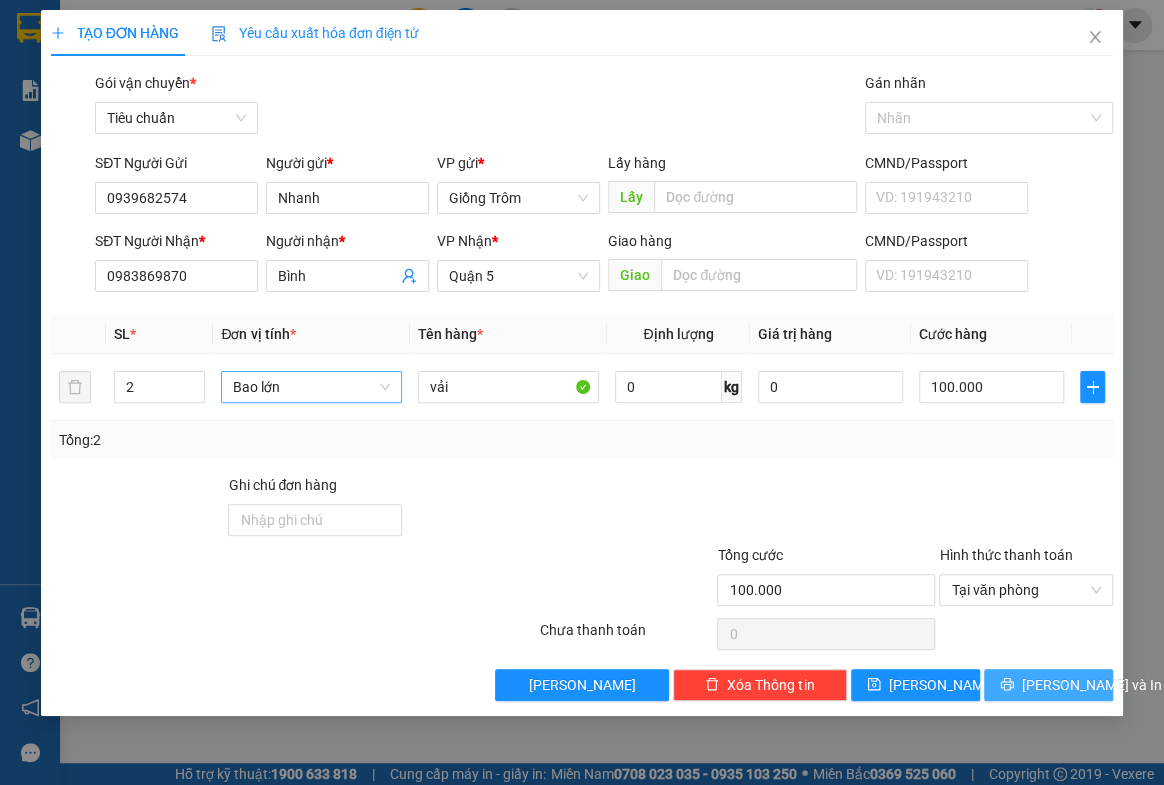 click on "[PERSON_NAME] và In" at bounding box center (1092, 685) 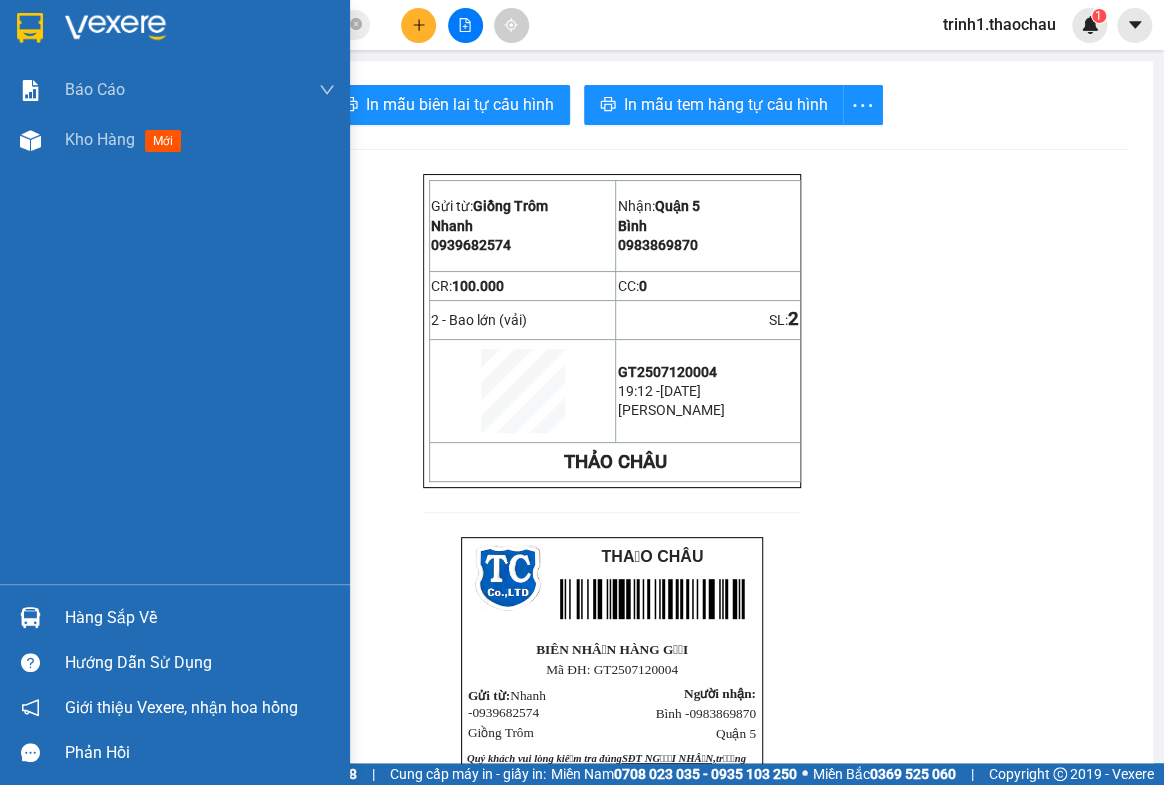 click on "Hàng sắp về" at bounding box center (200, 618) 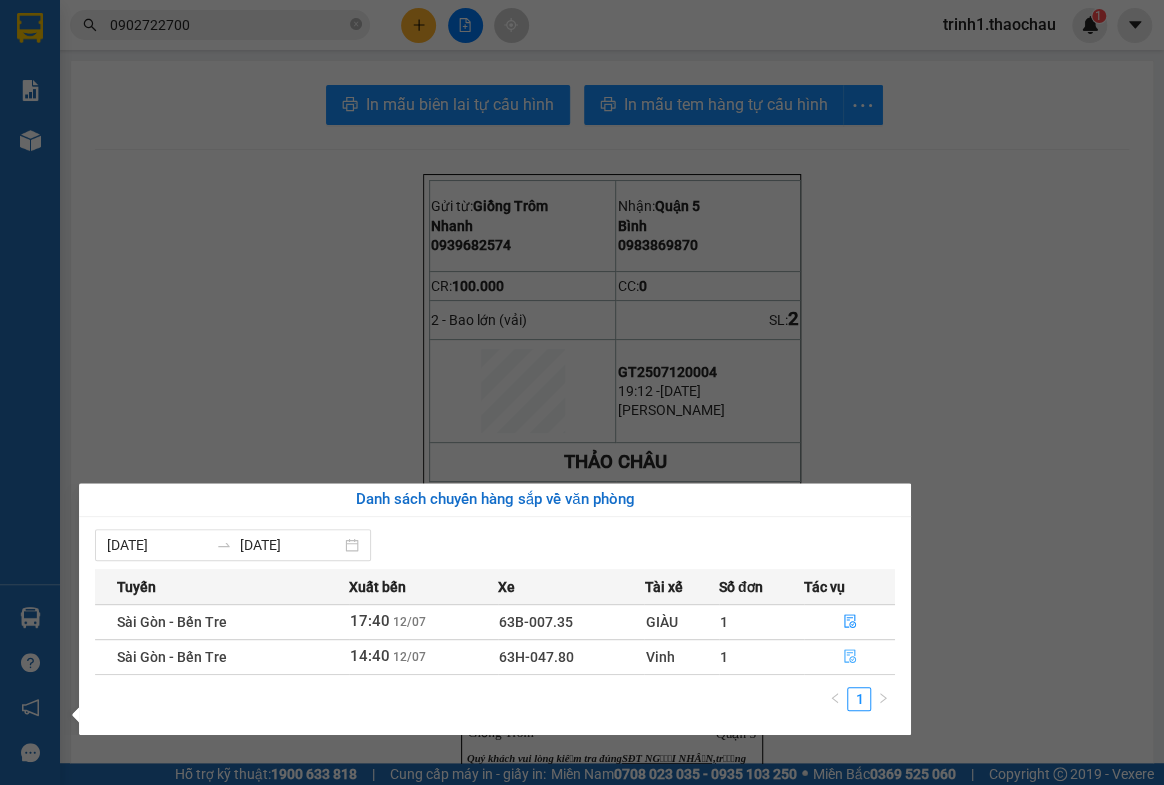 click 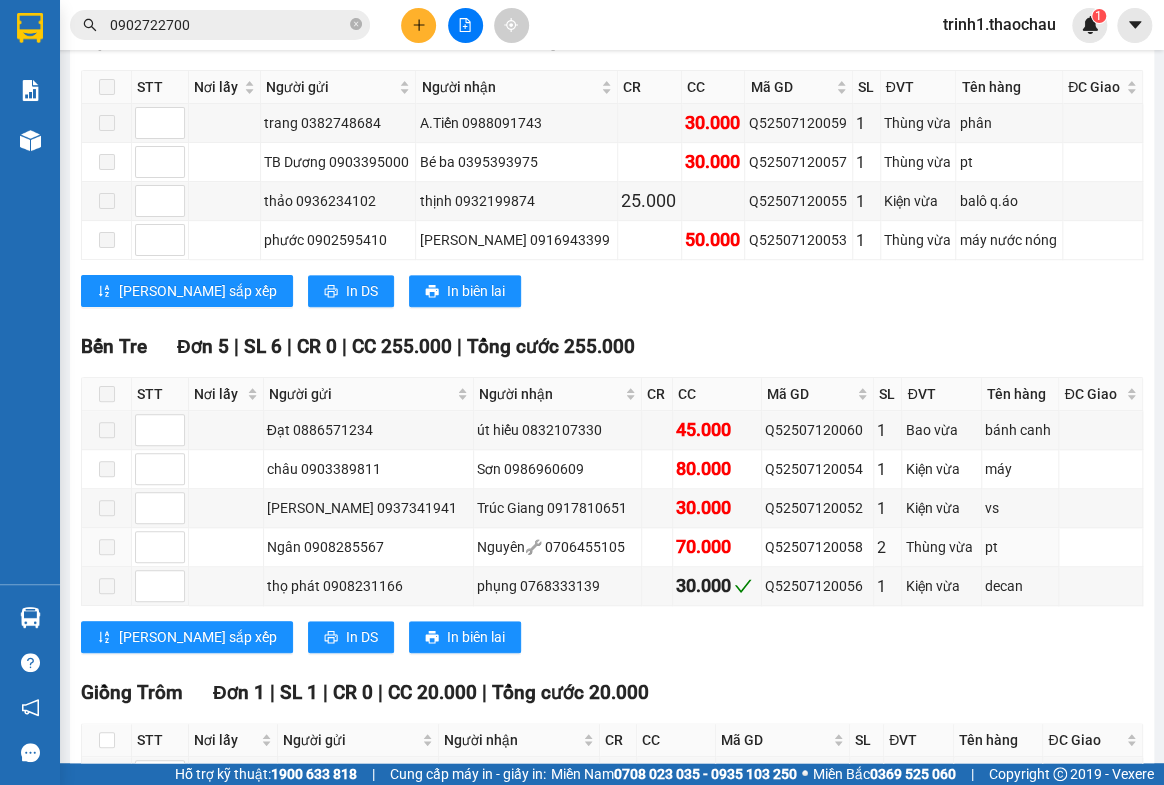 scroll, scrollTop: 495, scrollLeft: 0, axis: vertical 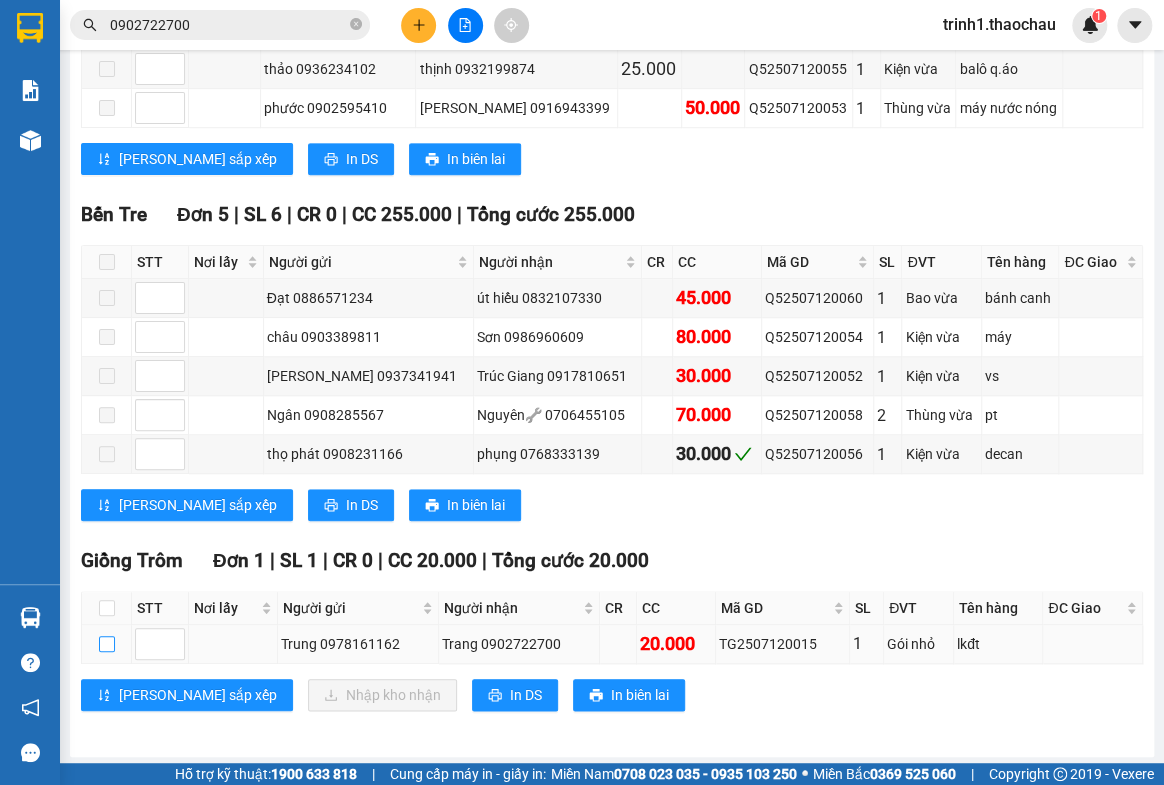 drag, startPoint x: 105, startPoint y: 643, endPoint x: 224, endPoint y: 686, distance: 126.53063 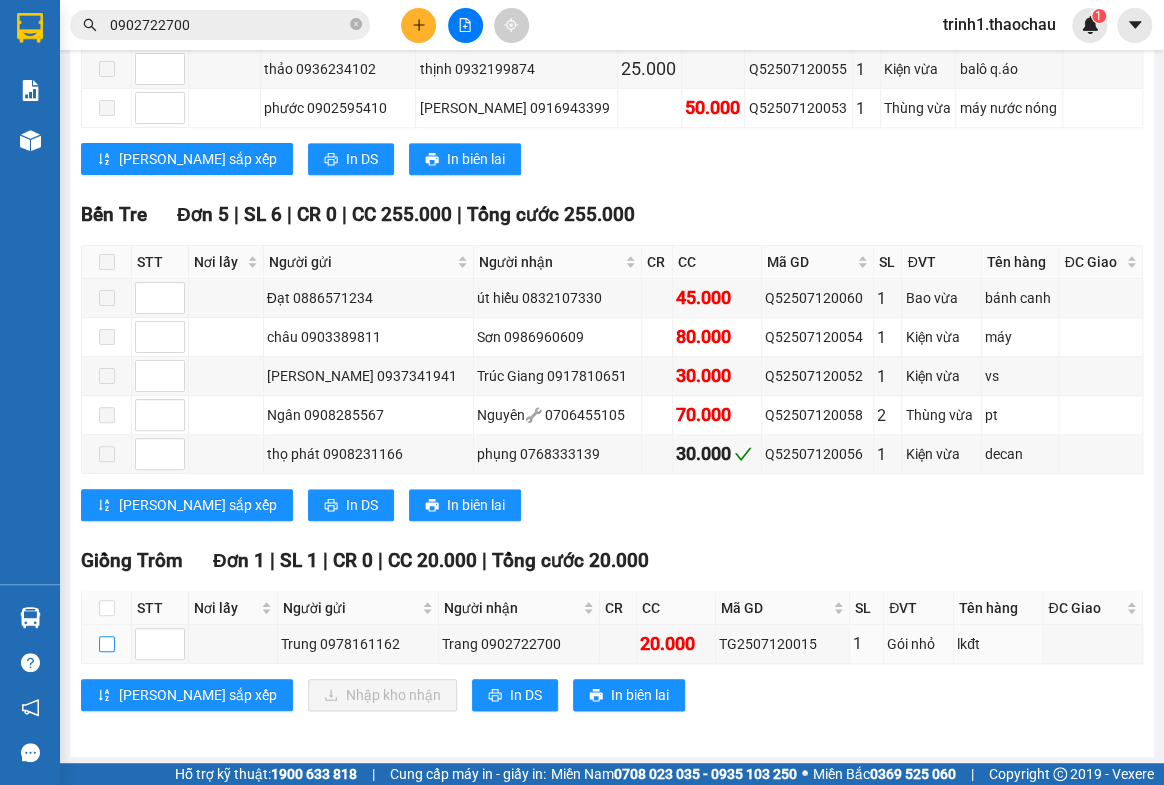 click at bounding box center [107, 644] 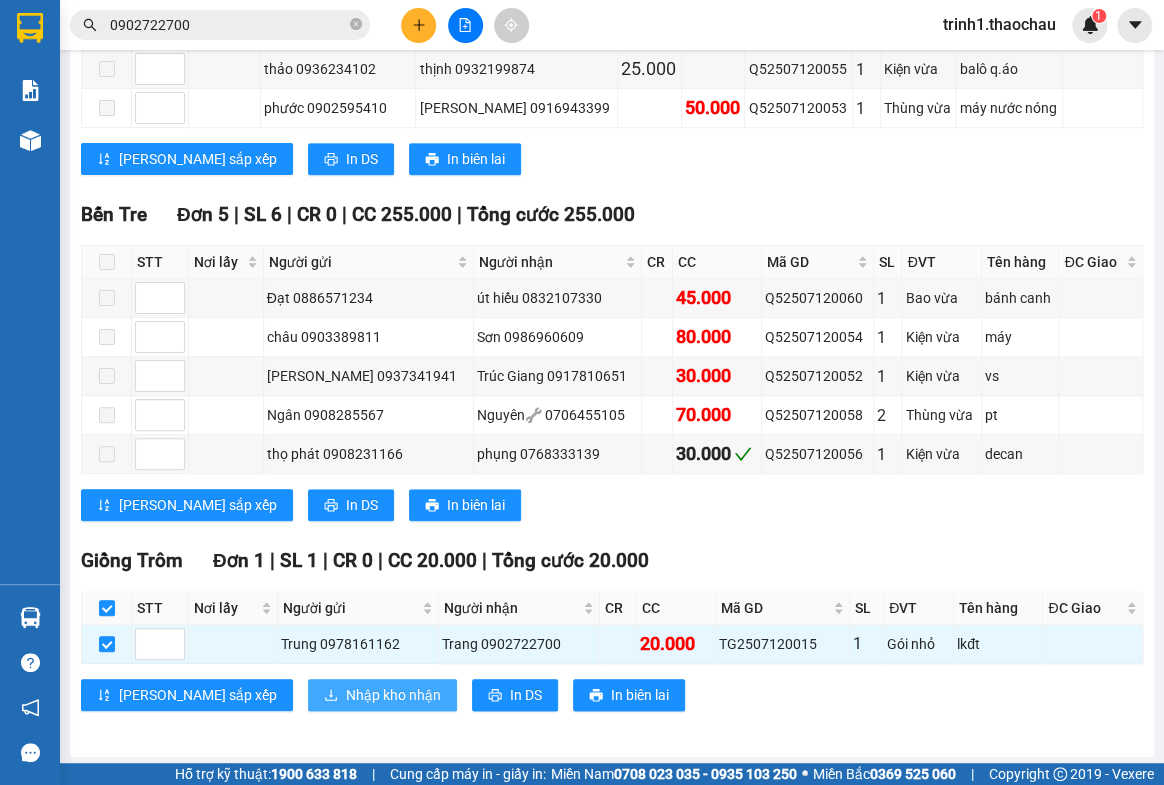click on "Nhập kho nhận" at bounding box center (393, 695) 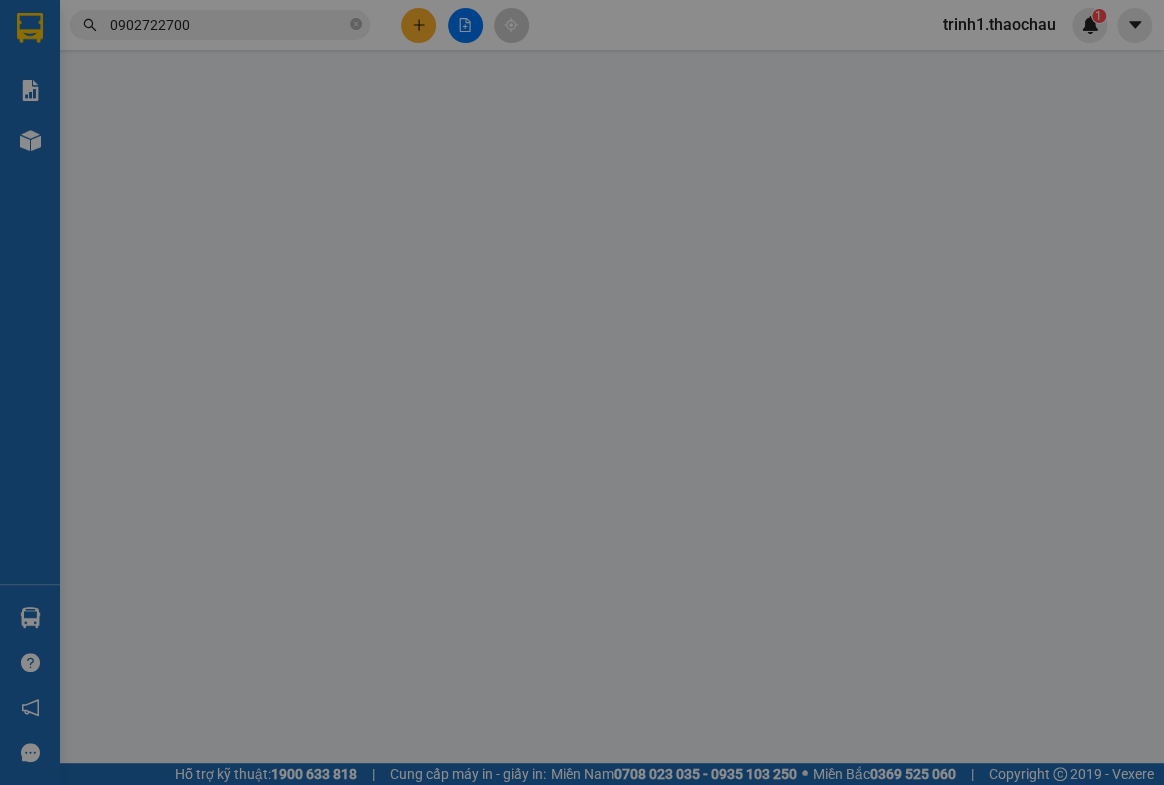 scroll, scrollTop: 0, scrollLeft: 0, axis: both 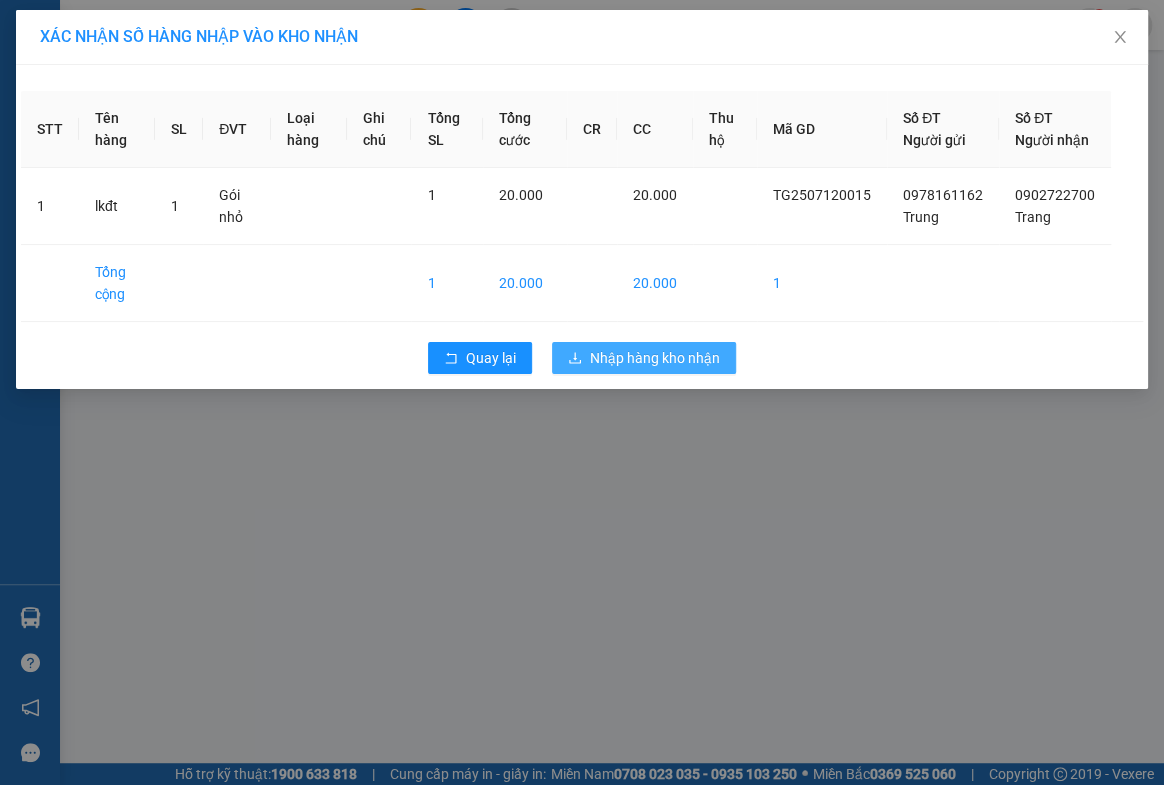 click on "Nhập hàng kho nhận" at bounding box center (655, 358) 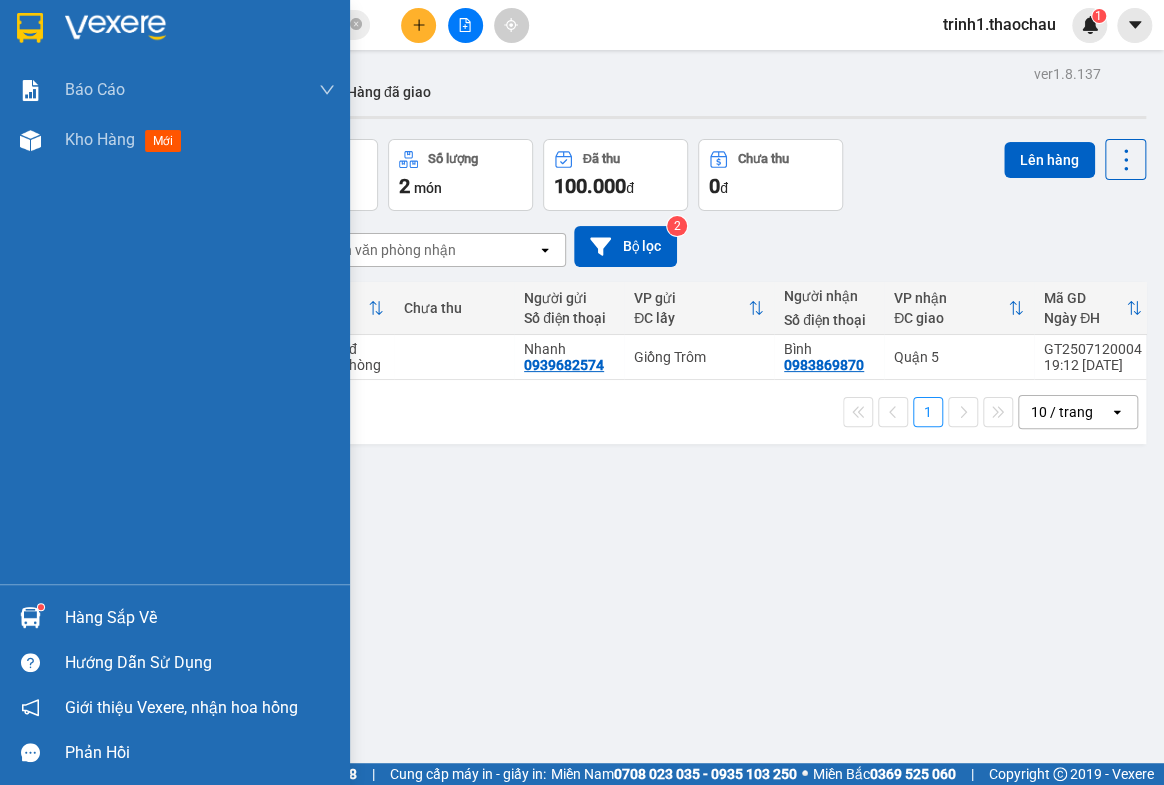click on "Hàng sắp về" at bounding box center [200, 618] 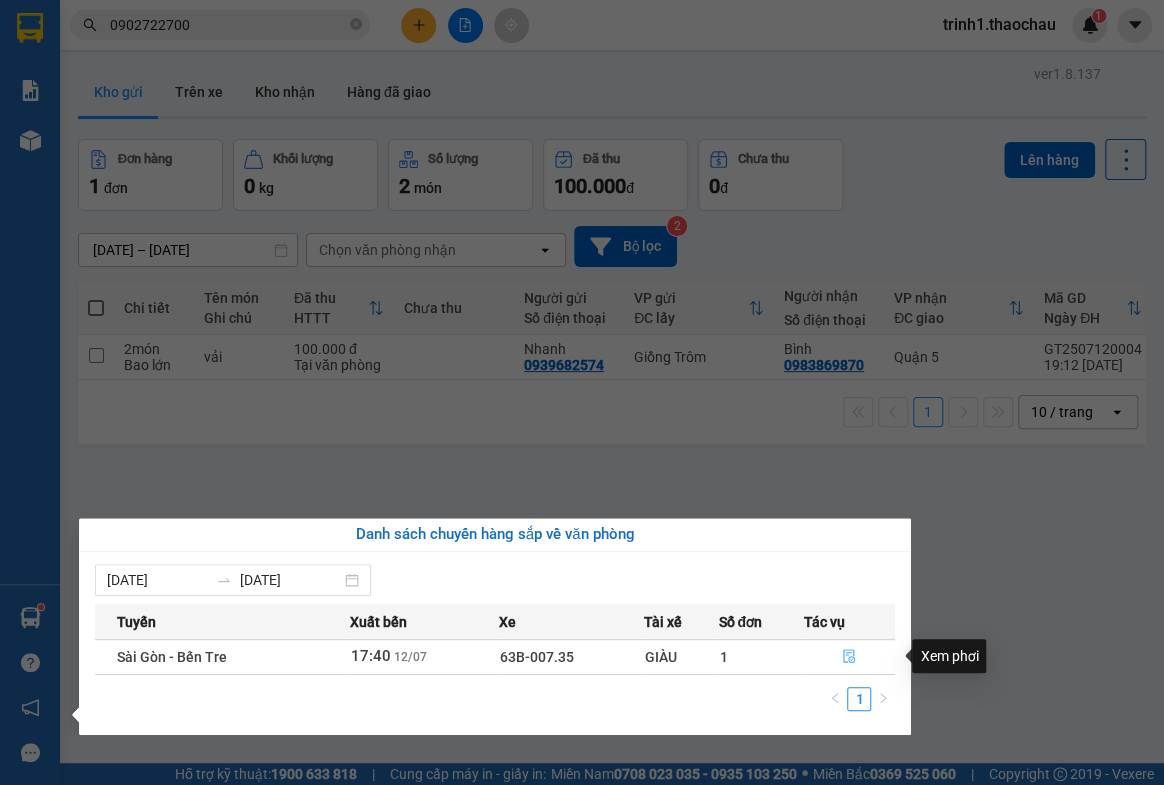 click at bounding box center (850, 657) 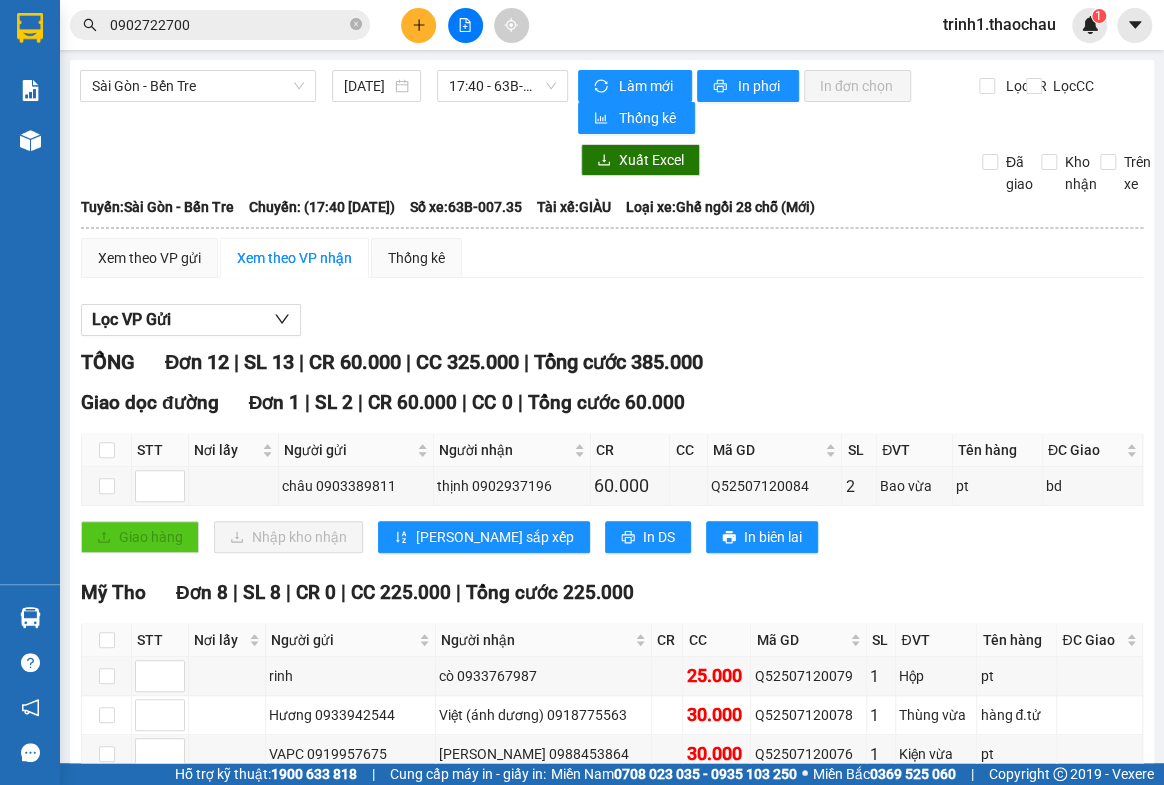 scroll, scrollTop: 723, scrollLeft: 0, axis: vertical 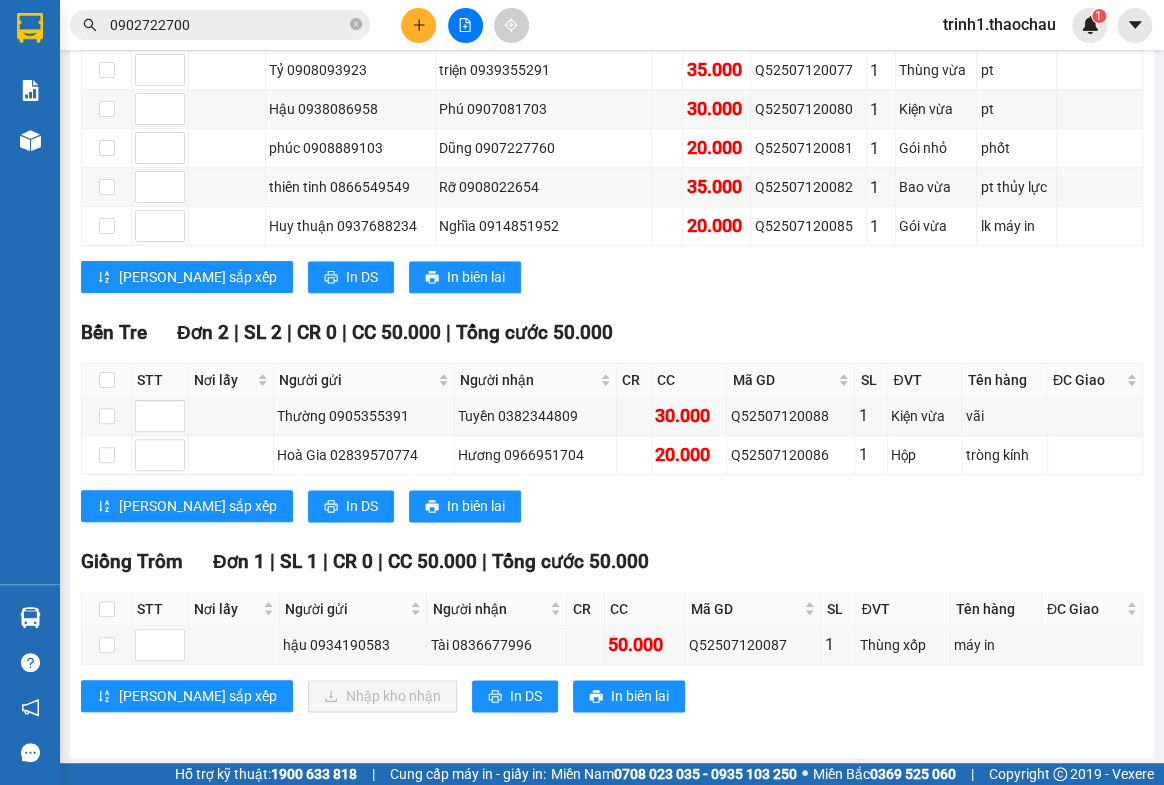 click on "Giồng Trôm Đơn   1 | SL   1 | CR   0 | CC   50.000 | Tổng cước   50.000 STT Nơi lấy Người gửi Người nhận CR CC Mã GD SL ĐVT Tên hàng ĐC Giao Ký nhận                           hậu 0934190583 Tài 0836677996 50.000 Q52507120087 1 Thùng xốp máy in  Lưu sắp xếp Nhập kho nhận In DS In biên lai Duy Quý - [GEOGRAPHIC_DATA]   0903 337 600    70B Hùng Vương, phường 9 Giồng Trôm  -  19:19 [DATE] Tuyến:  [GEOGRAPHIC_DATA] - [GEOGRAPHIC_DATA]:   (17:40 [DATE]) Tài xế:  GIÀU   Số xe:  63B-007.35   Loại xe:  Ghế ngồi 28 chỗ (Mới) STT Nơi lấy Người gửi Người nhận CR CC Mã GD SL ĐVT Tên hàng ĐC Giao Ký nhận Giồng Trôm Đơn   1 | SL   1 | CR   0 | CC   50.000 | Tổng cước   50.000 1 hậu 0934190583 Tài 0836677996 50.000 Q52507120087 1 Thùng xốp máy in  Tổng 0 50.000 1 1 Cước rồi :   0  VNĐ Chưa cước :   50.000  VNĐ Thu hộ:  0  VNĐ VP Gửi (Ký & ghi rõ họ tên) Tài xế VP Nhận" at bounding box center (612, 637) 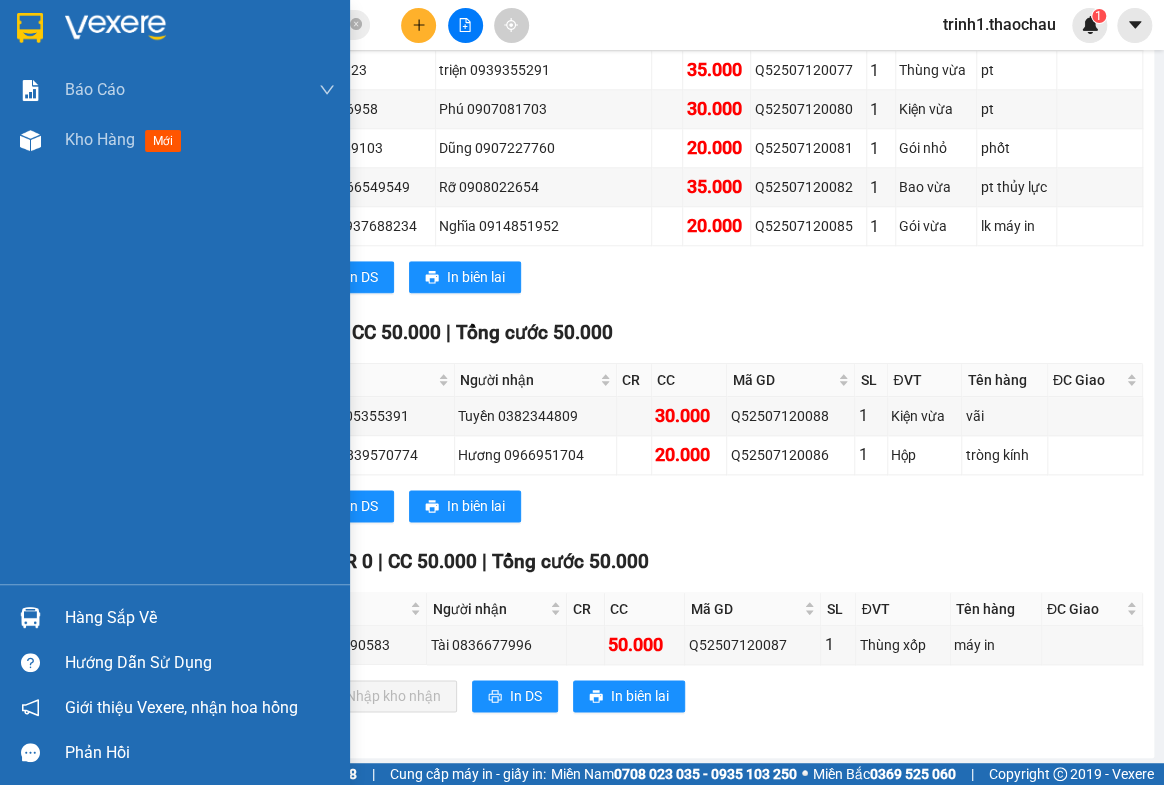 click on "Hàng sắp về" at bounding box center (200, 618) 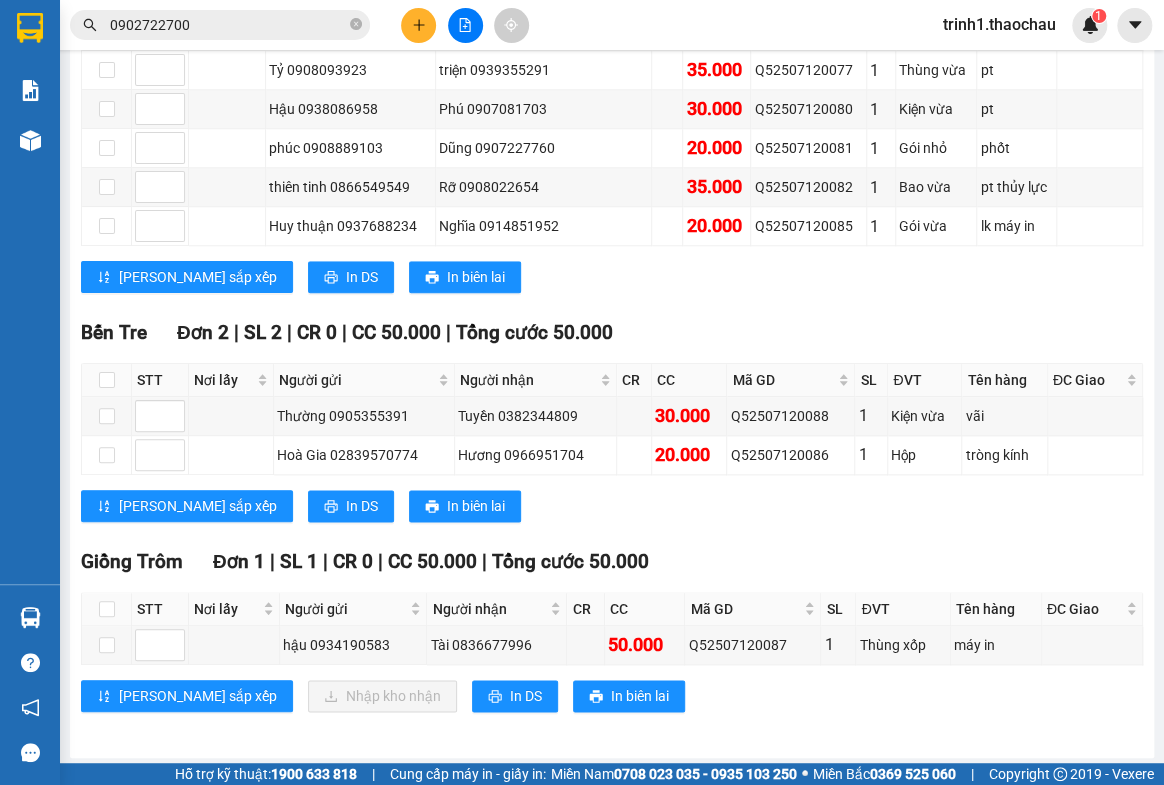 click on "Kết quả tìm kiếm ( 23 )  Bộ lọc  Mã ĐH Trạng thái Món hàng Tổng cước Chưa cước Người gửi VP Gửi Người nhận VP Nhận TG2507120015 15:52 [DATE] Trên xe   63H-047.80 14:40  [DATE] lkđt SL:  1 20.000 20.000 0978161162 [GEOGRAPHIC_DATA] 0902722700 Trang Giồng Trôm TG2507010019 16:33 [DATE] Đã giao   12:14 [DATE] lkđt SL:  1 20.000 0978161162 [GEOGRAPHIC_DATA] 0902722700 Trang Giồng Trôm TG2506260020 12:43 [DATE] Đã giao   15:30 [DATE] lkđt SL:  1 30.000 0978161162 [GEOGRAPHIC_DATA] 0902722700 Trang Giồng Trôm TG2506190024 14:28 [DATE] Đã giao   10:35 [DATE] lkđt SL:  1 25.000 0978161162 [GEOGRAPHIC_DATA] 0902722700 Trang Giồng Trôm TG2506120014 16:17 [DATE] Đã giao   19:48 [DATE] lkđt SL:  1 25.000 0978161162 [GEOGRAPHIC_DATA] 0902722700 Trang Giồng Trôm TG2506090013 14:47 [DATE] Đã giao   18:51 [DATE] lk SL:  1 25.000 0978161162 [GEOGRAPHIC_DATA] 0902722700 Trang Giồng Trôm TG2506060020 16:47 [DATE] Đã giao   19:41 [DATE] lkđt SL:  1 Trung" at bounding box center [582, 392] 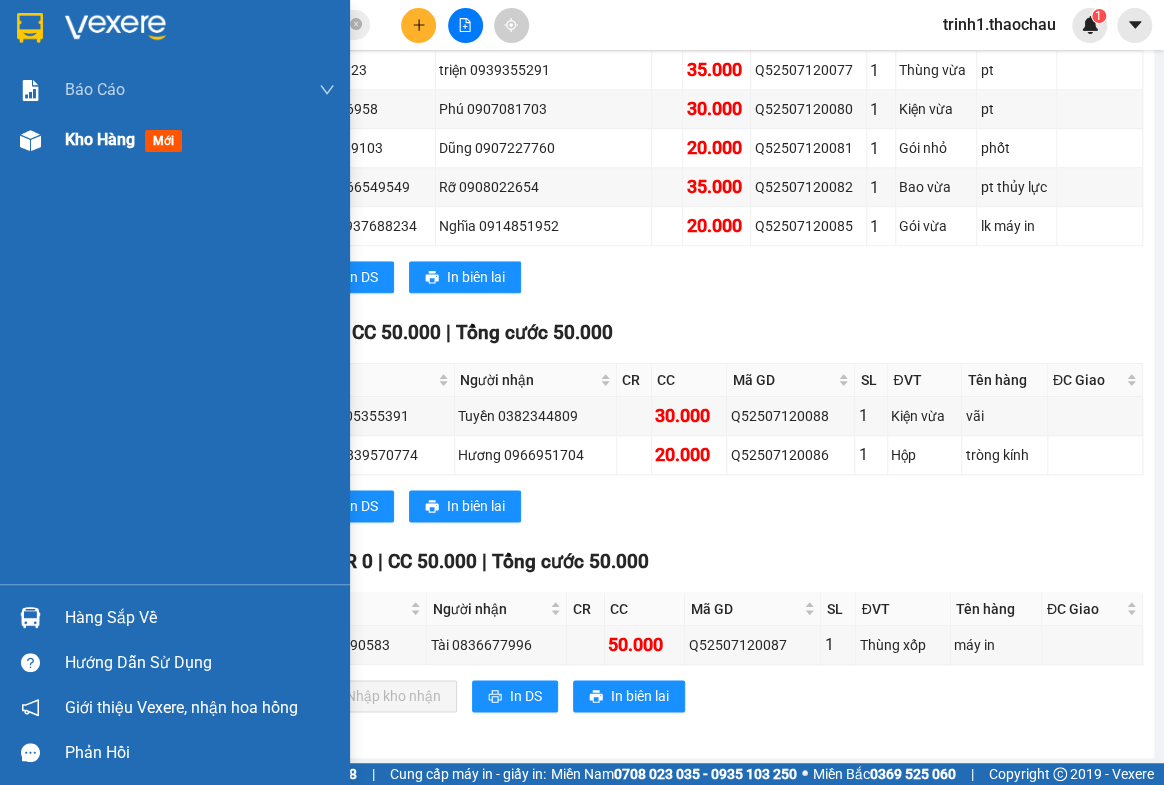 click on "Kho hàng" at bounding box center (100, 139) 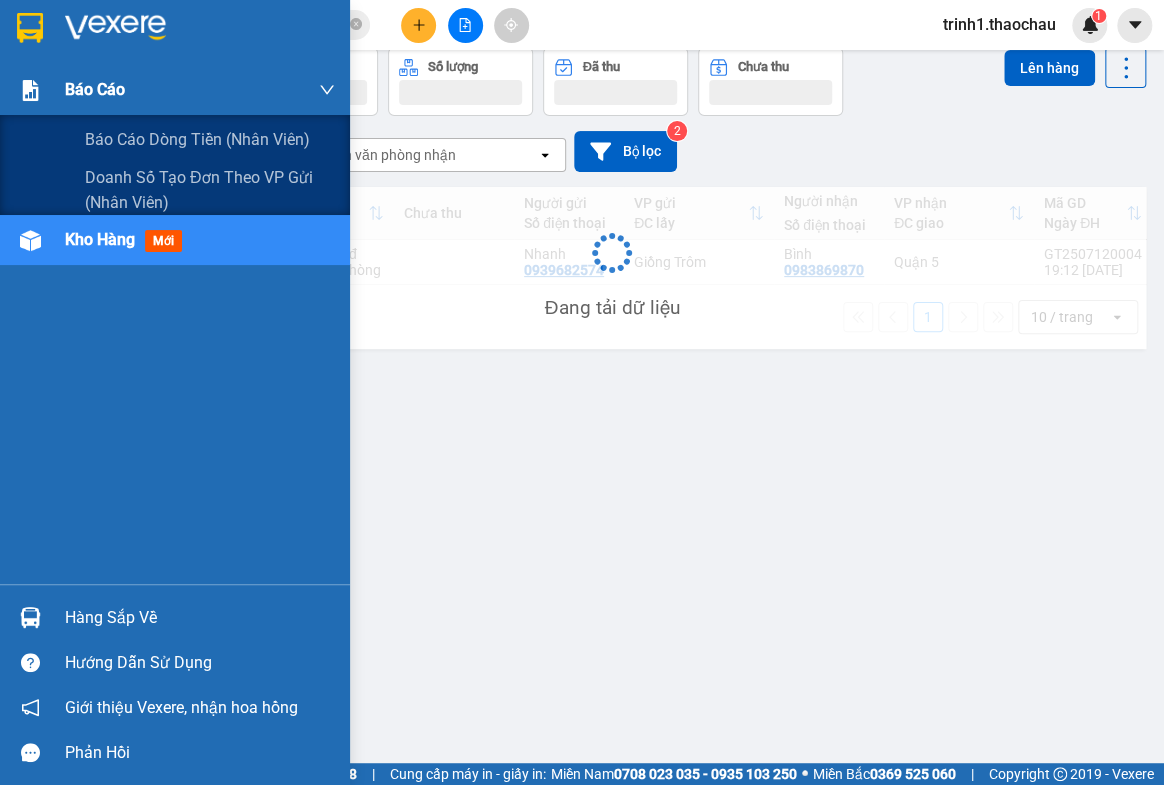 scroll, scrollTop: 91, scrollLeft: 0, axis: vertical 